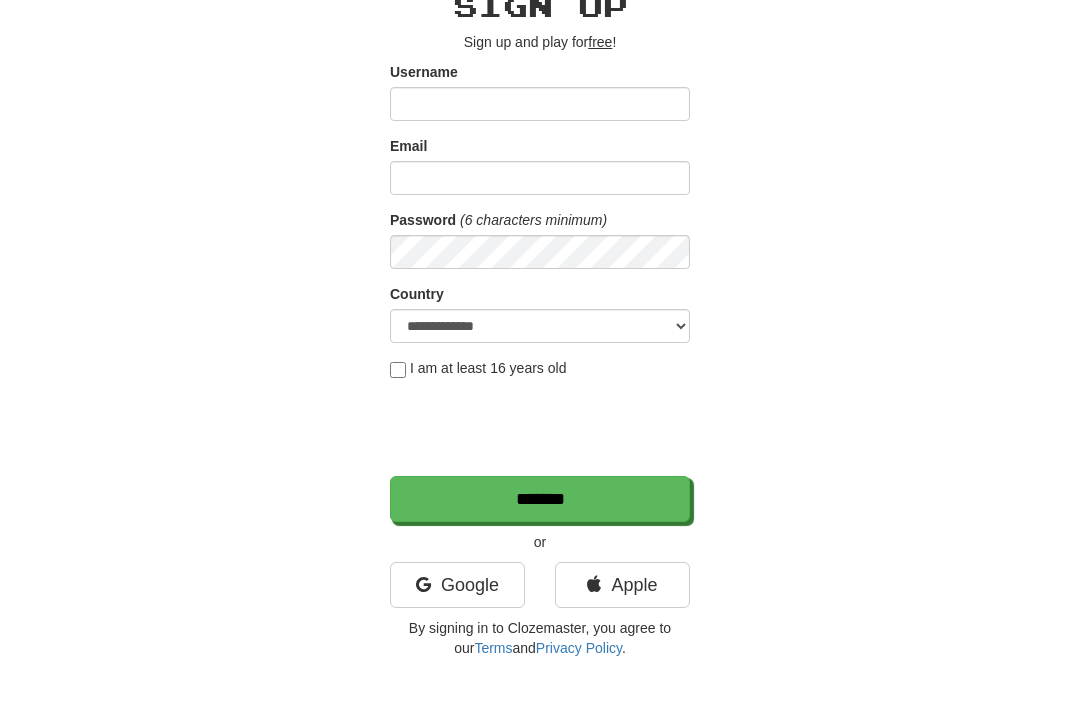 scroll, scrollTop: 0, scrollLeft: 0, axis: both 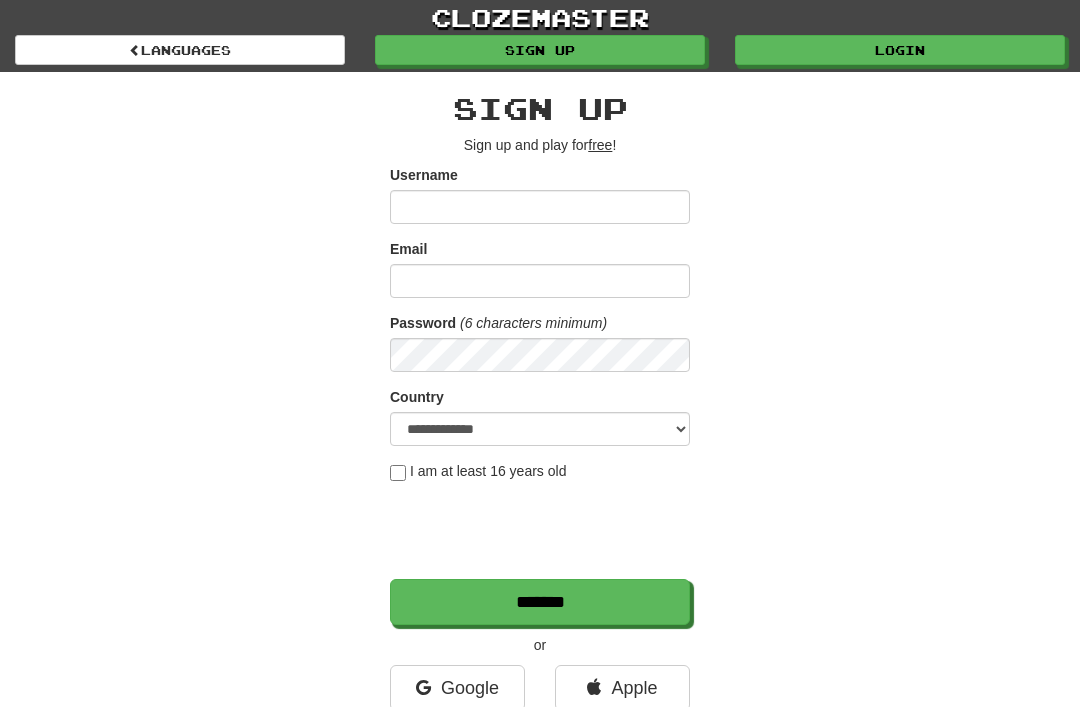 click on "Login" at bounding box center [900, 50] 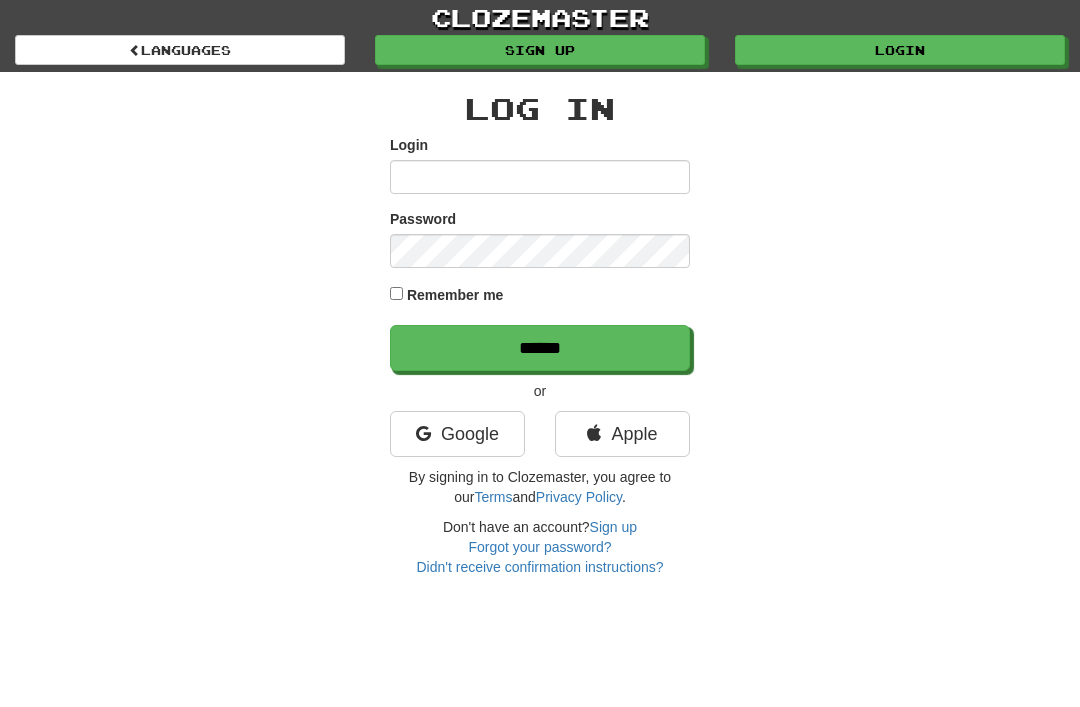 scroll, scrollTop: 0, scrollLeft: 0, axis: both 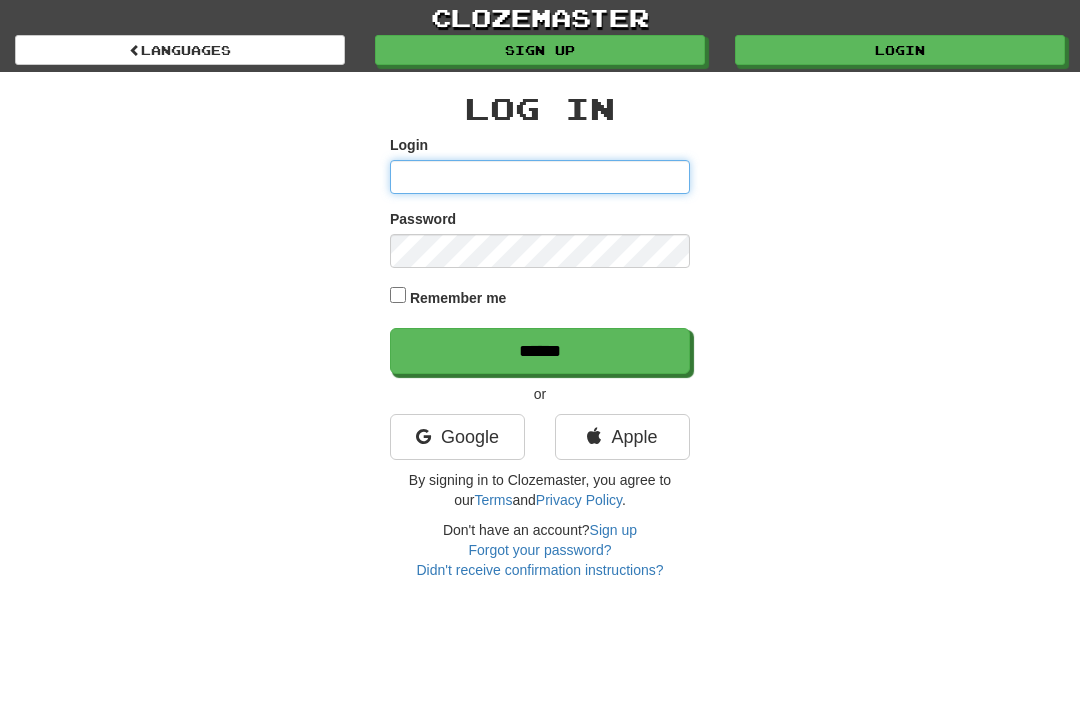 type on "**********" 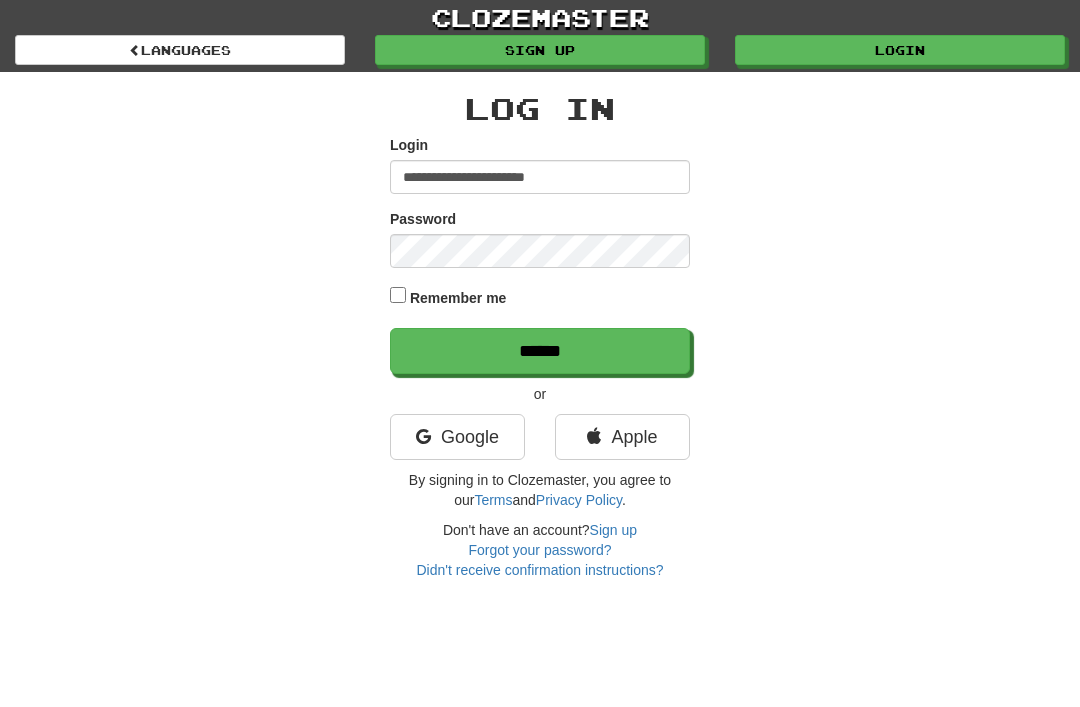 click on "******" at bounding box center [540, 351] 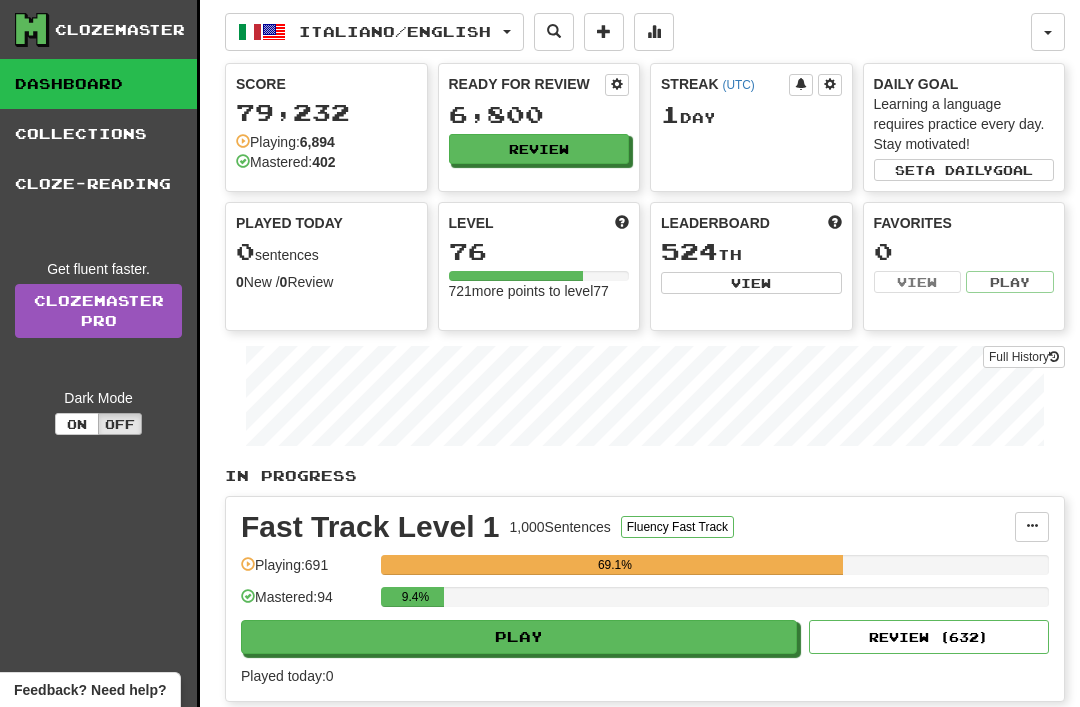 scroll, scrollTop: 0, scrollLeft: 0, axis: both 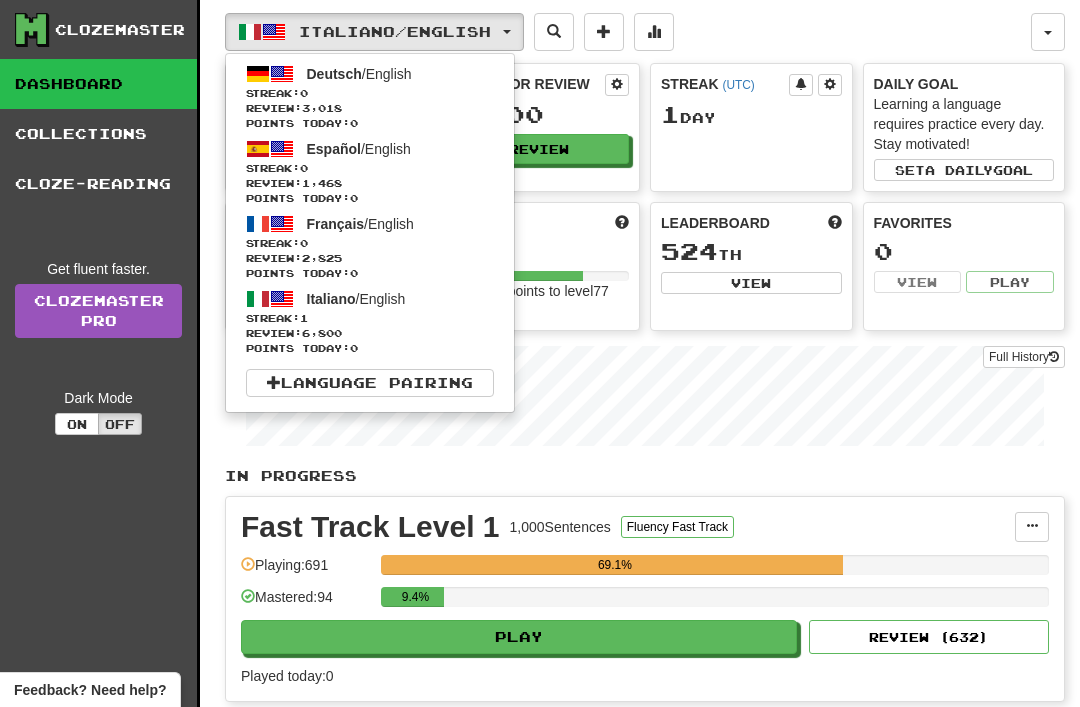click on "Español" at bounding box center (334, 149) 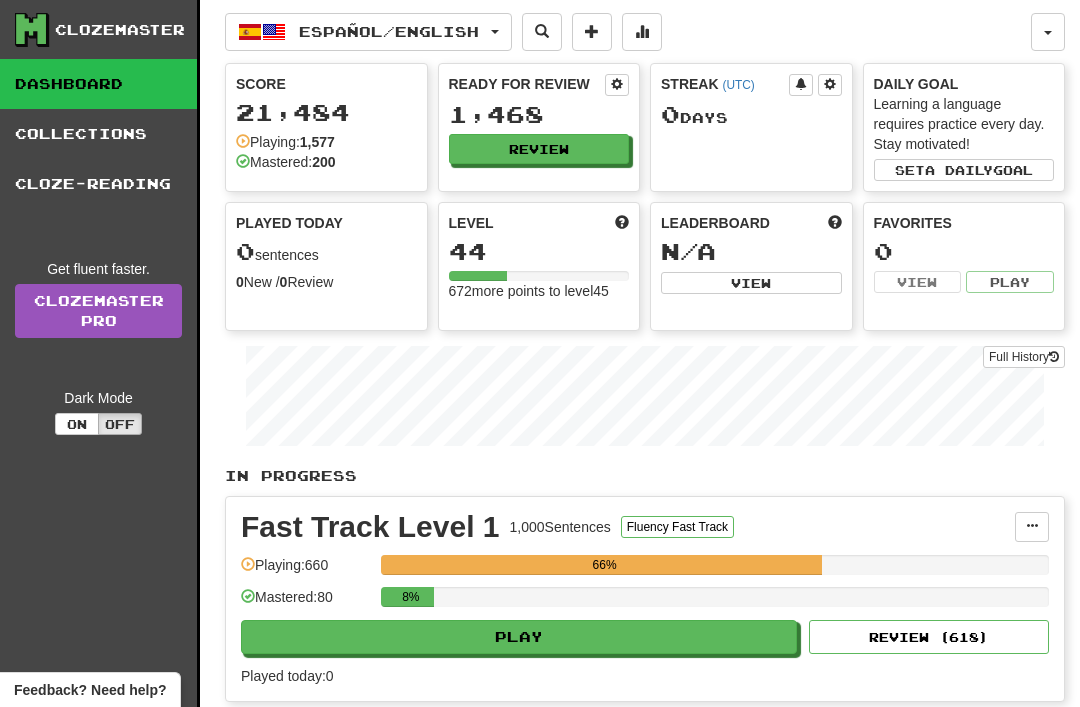 scroll, scrollTop: 0, scrollLeft: 0, axis: both 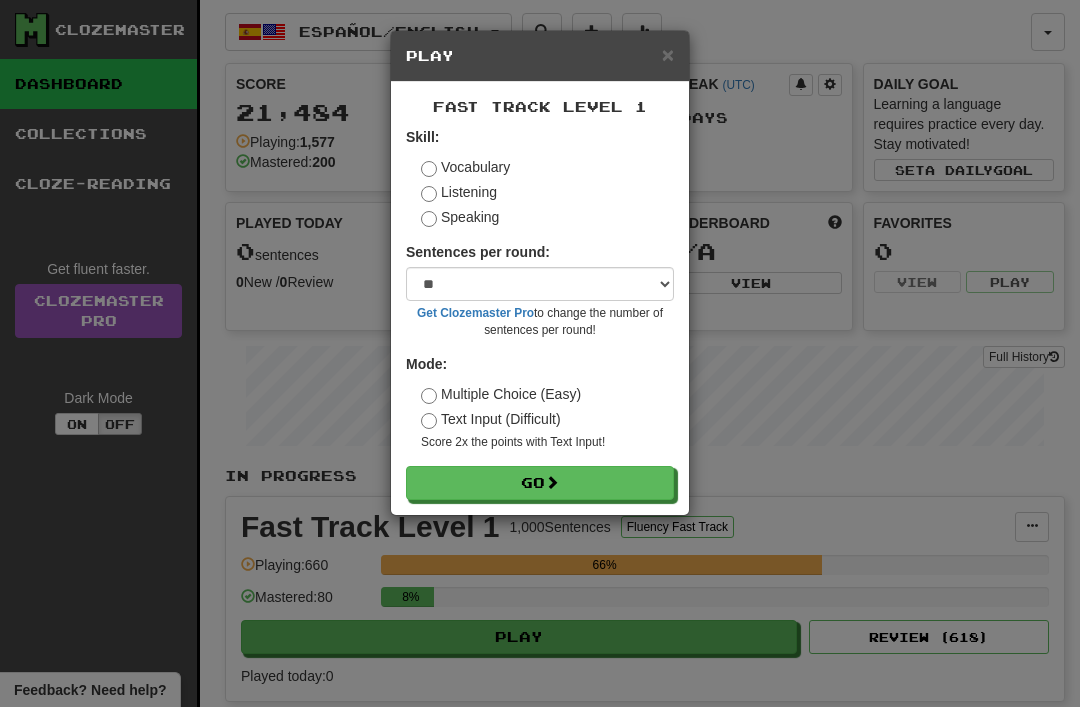 click on "Go" at bounding box center (540, 483) 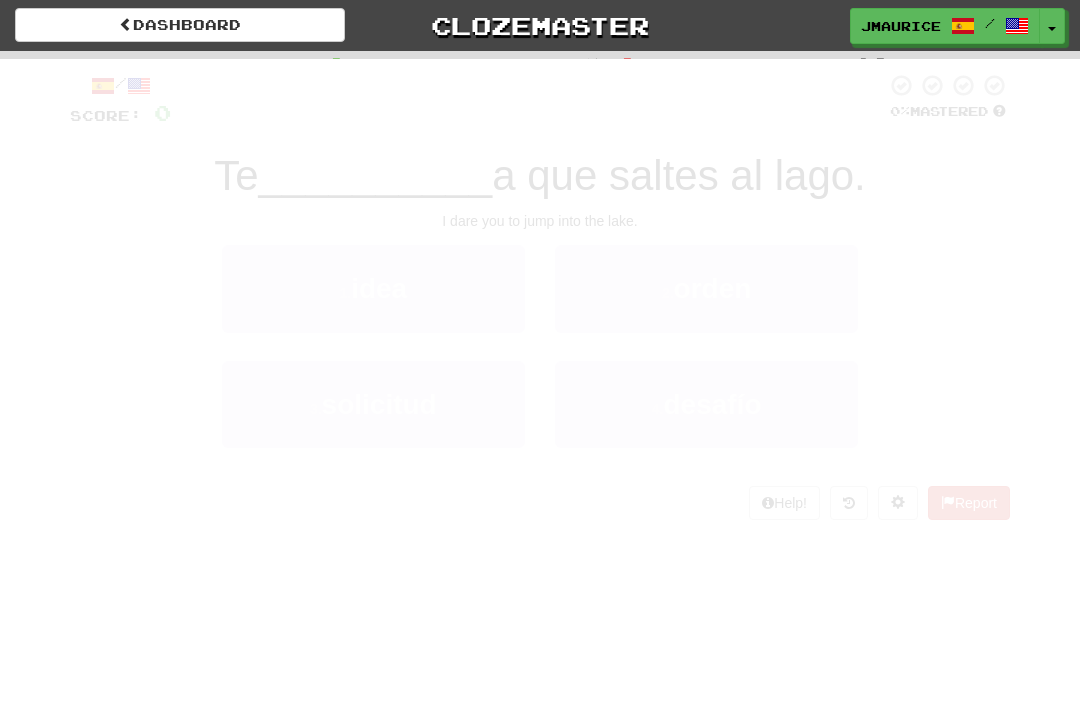 scroll, scrollTop: 0, scrollLeft: 0, axis: both 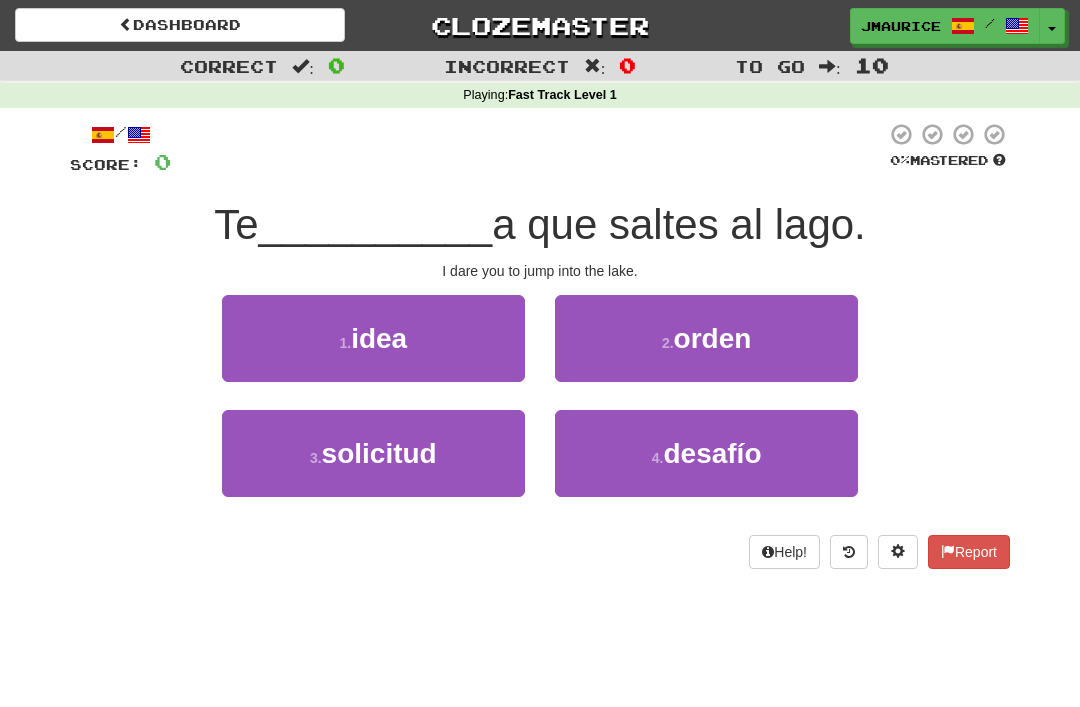 click on "4 .  desafío" at bounding box center [706, 453] 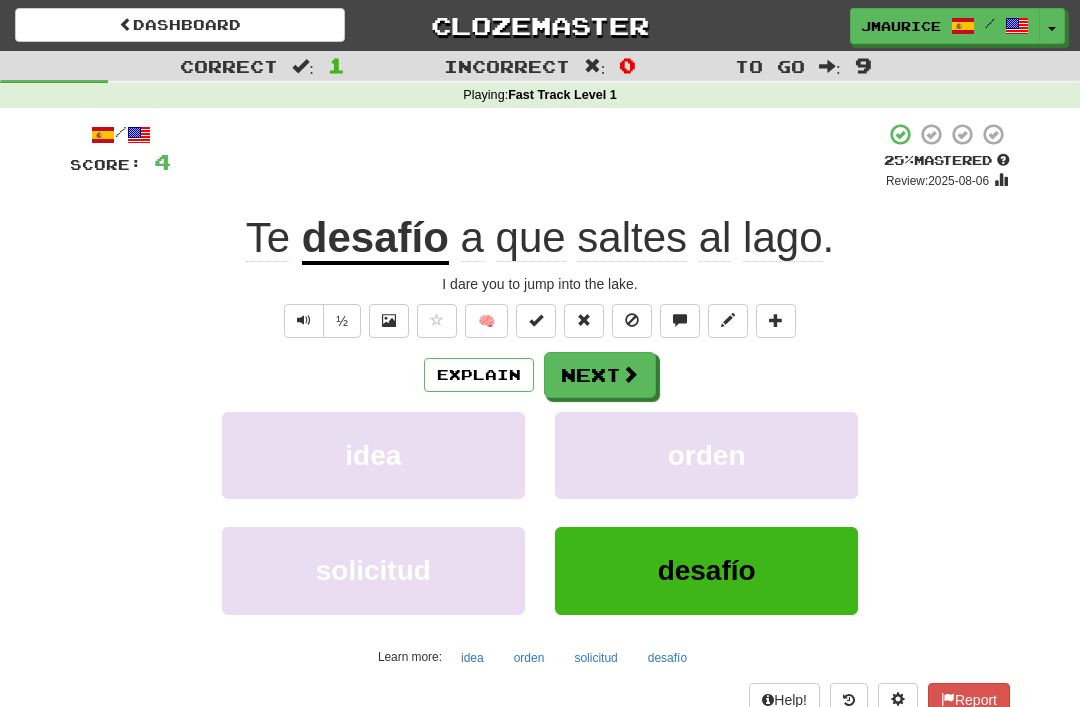 click on "Next" at bounding box center (600, 375) 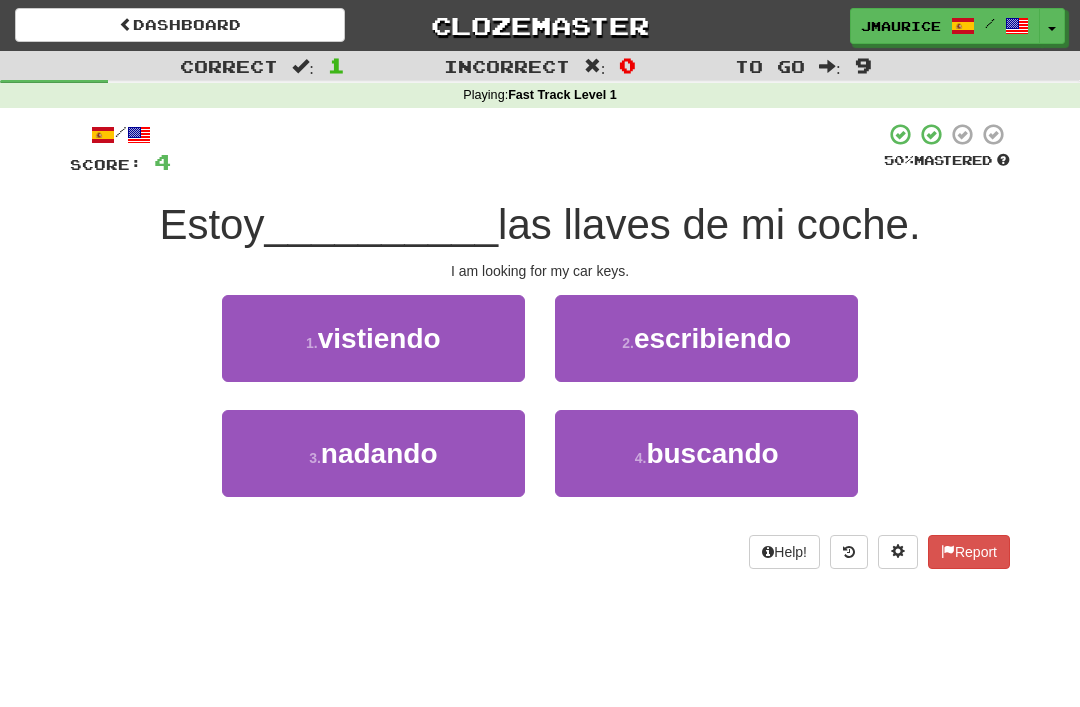 click on "4 .  buscando" at bounding box center (706, 453) 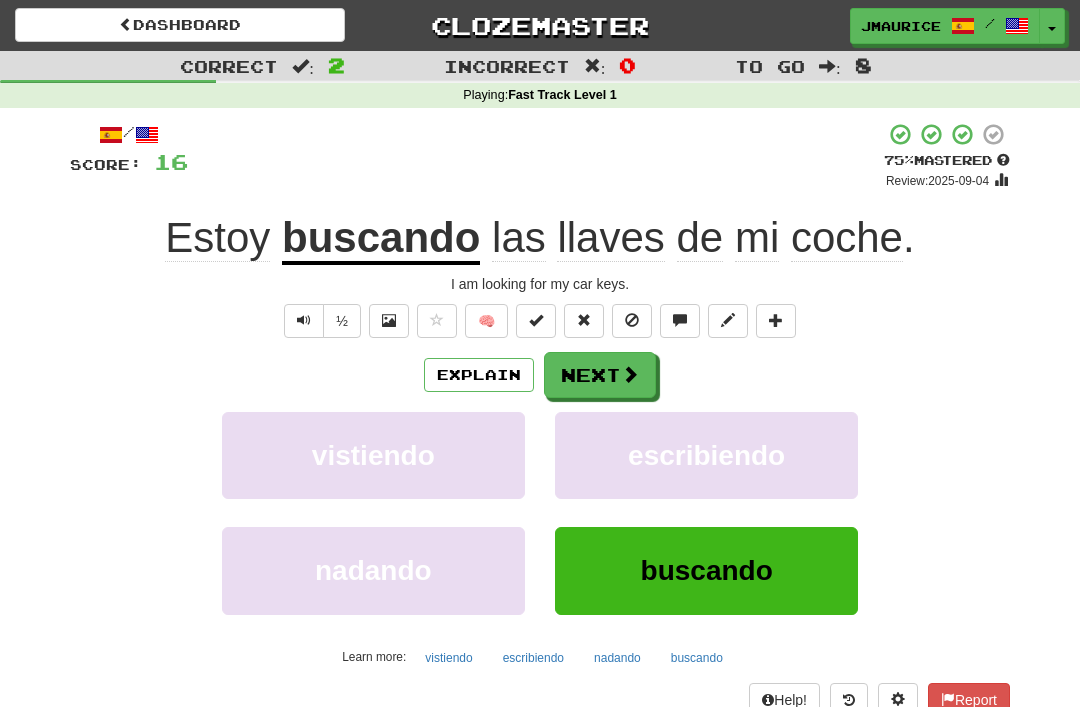 click on "Next" at bounding box center (600, 375) 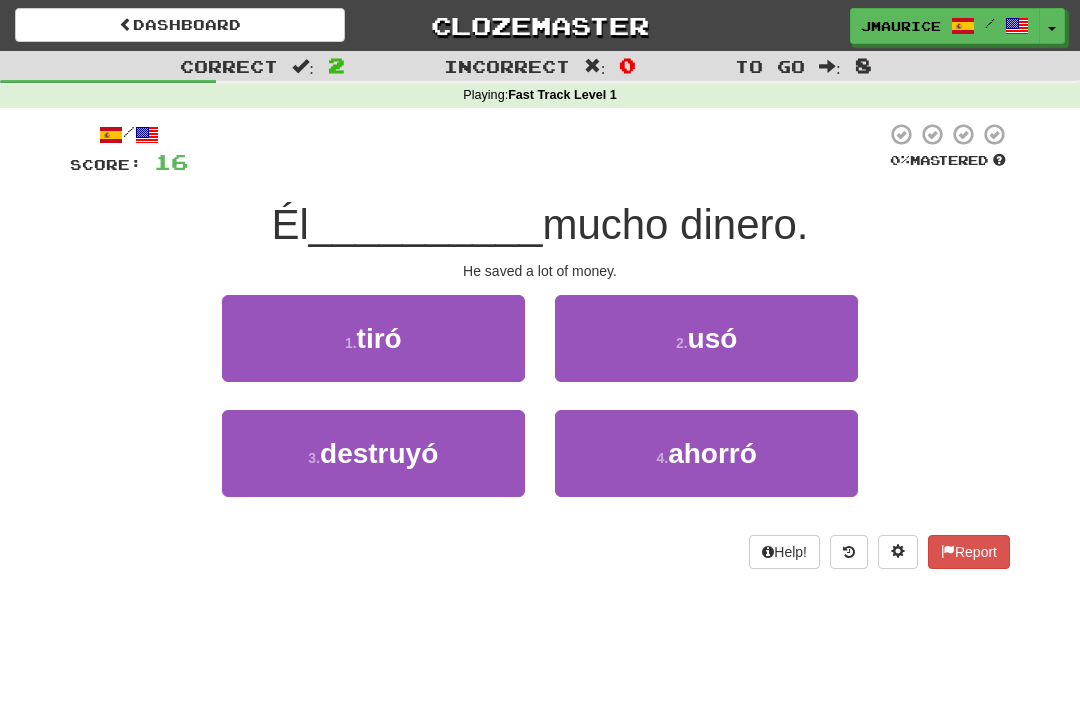 click on "4 .  ahorró" at bounding box center (706, 453) 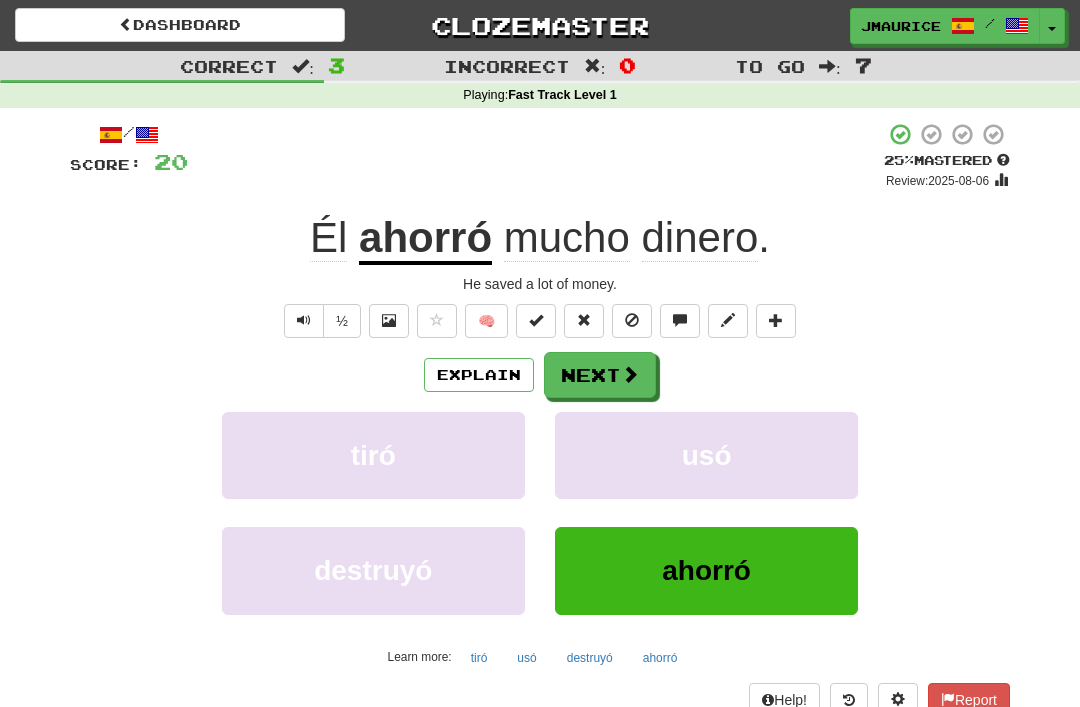 click on "Next" at bounding box center (600, 375) 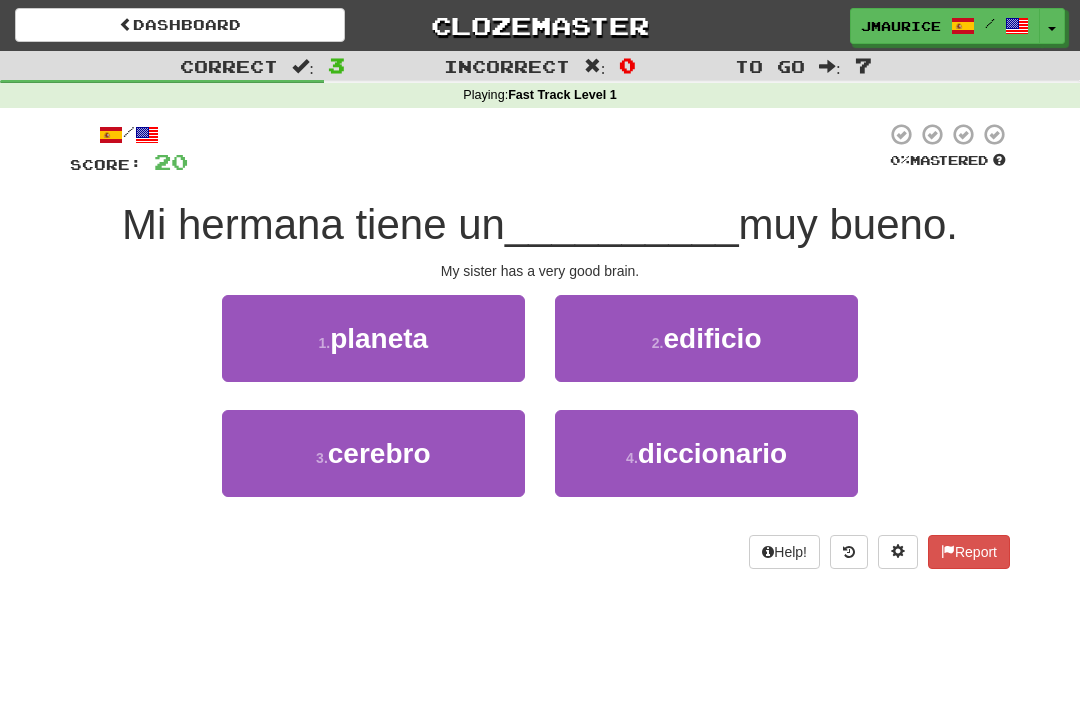 click on "cerebro" at bounding box center (379, 453) 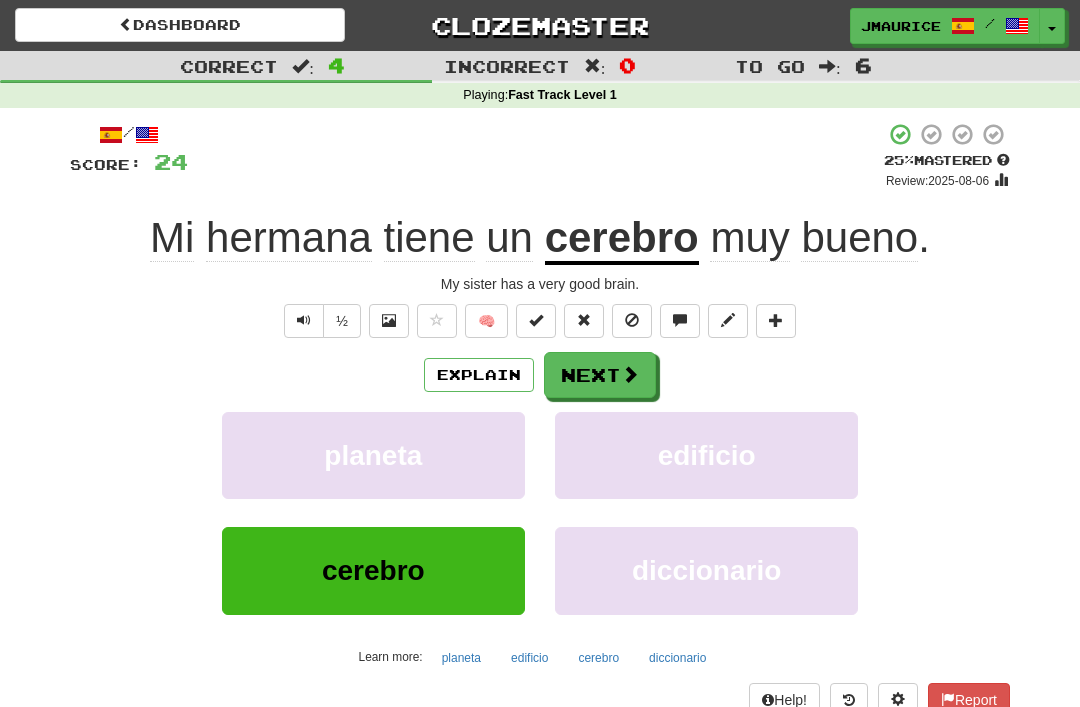 click on "Next" at bounding box center (600, 375) 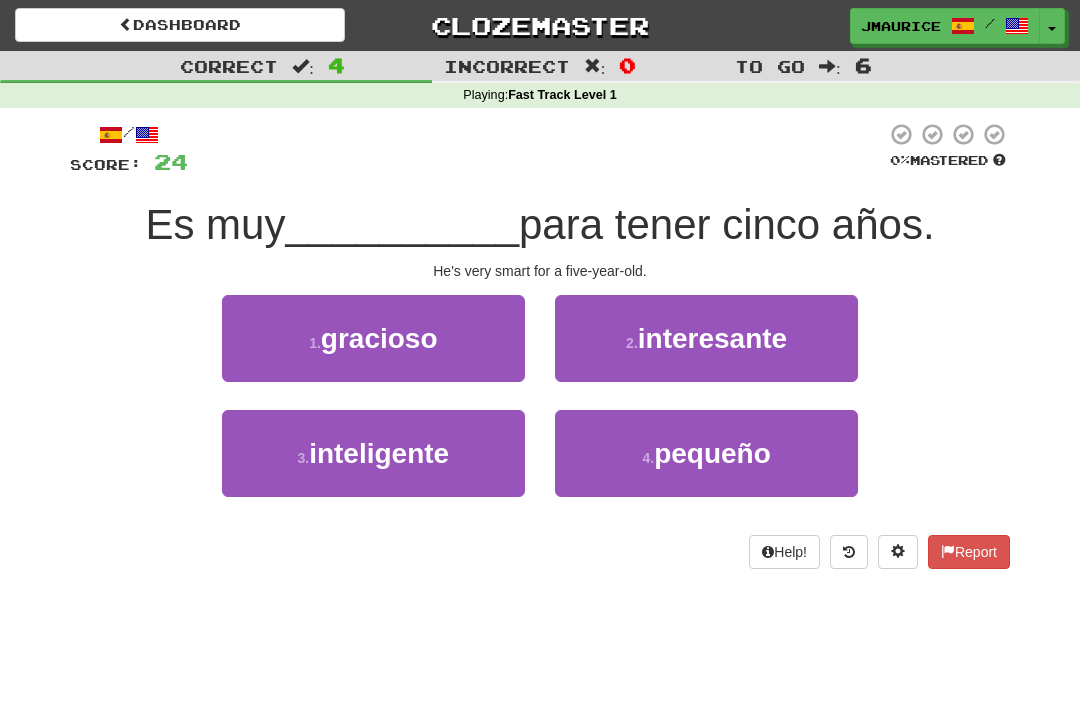 click on "3 .  inteligente" at bounding box center (373, 453) 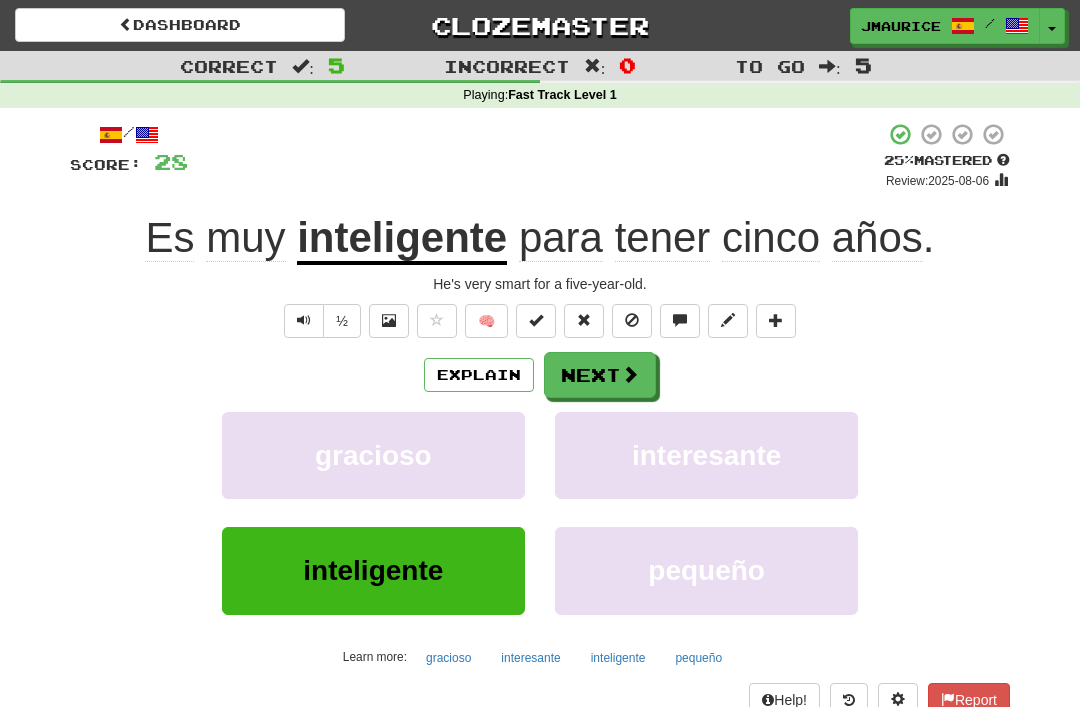 click on "Next" at bounding box center [600, 375] 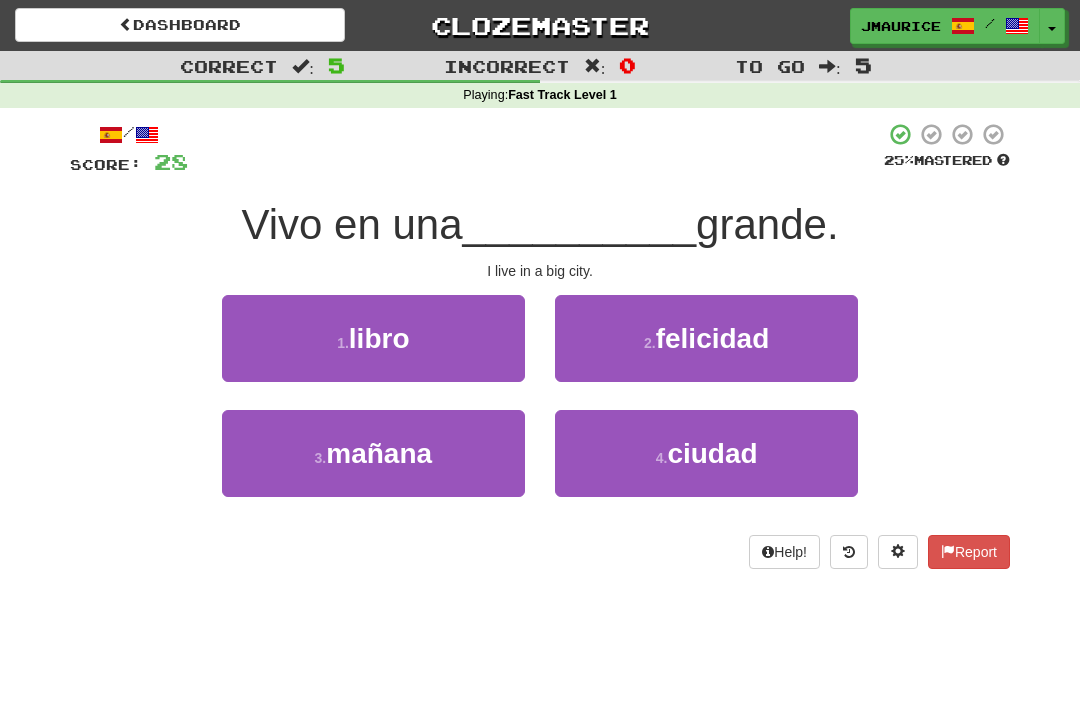 click on "4 .  ciudad" at bounding box center (706, 453) 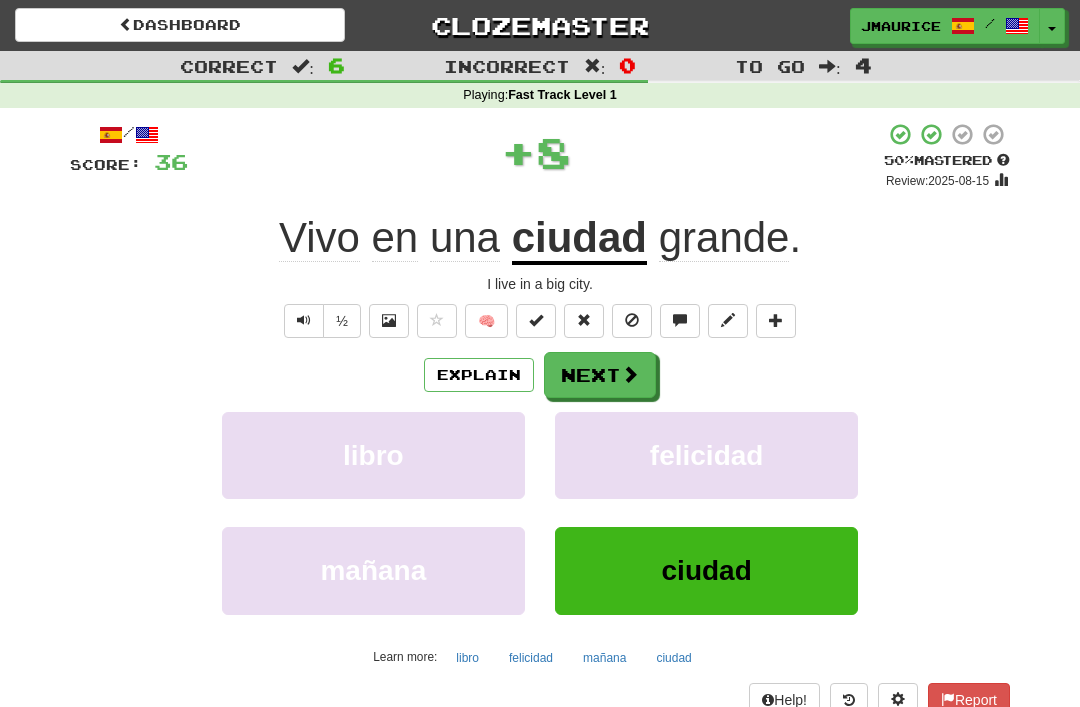 click on "Next" at bounding box center (600, 375) 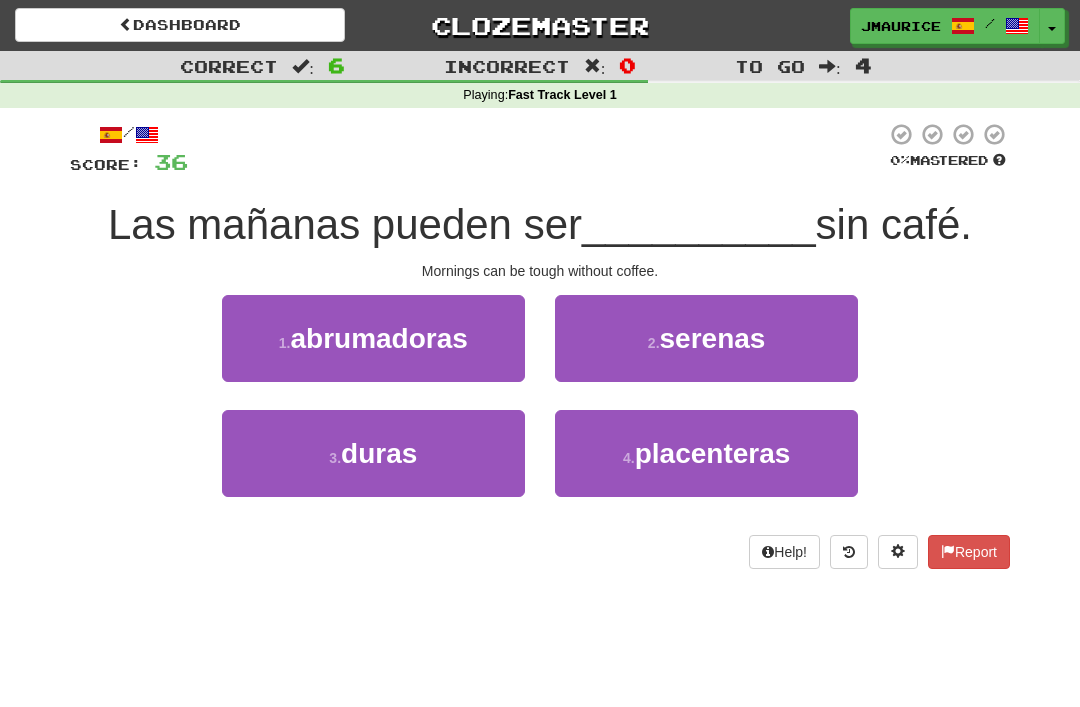 click on "3 .  duras" at bounding box center (373, 453) 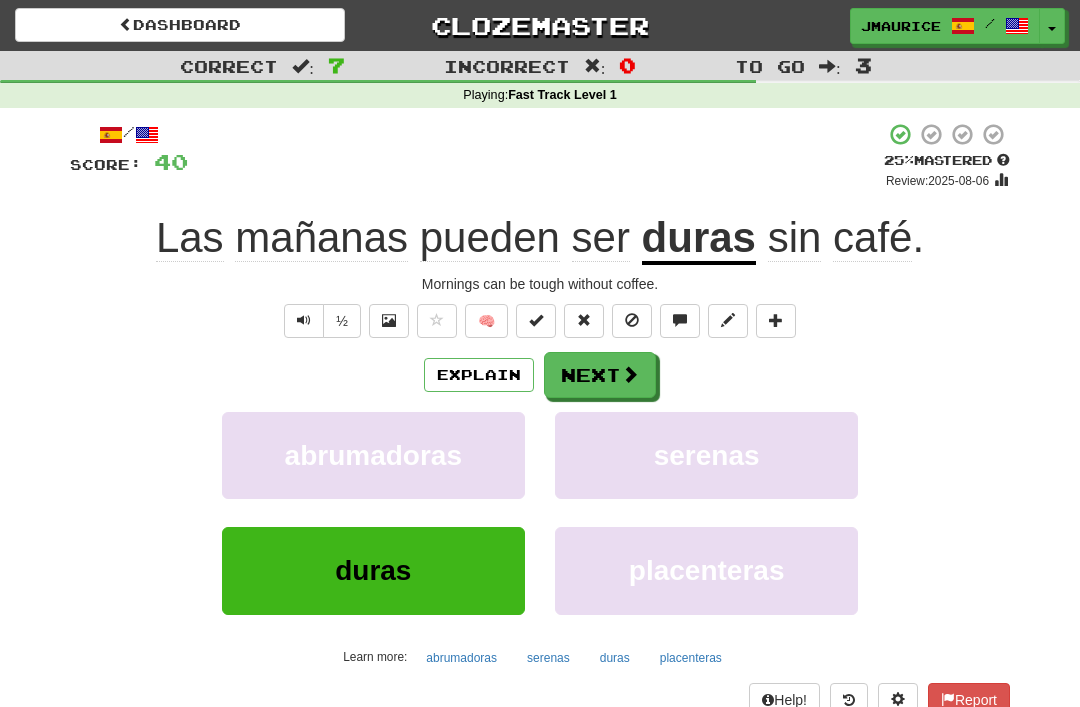 click on "Next" at bounding box center (600, 375) 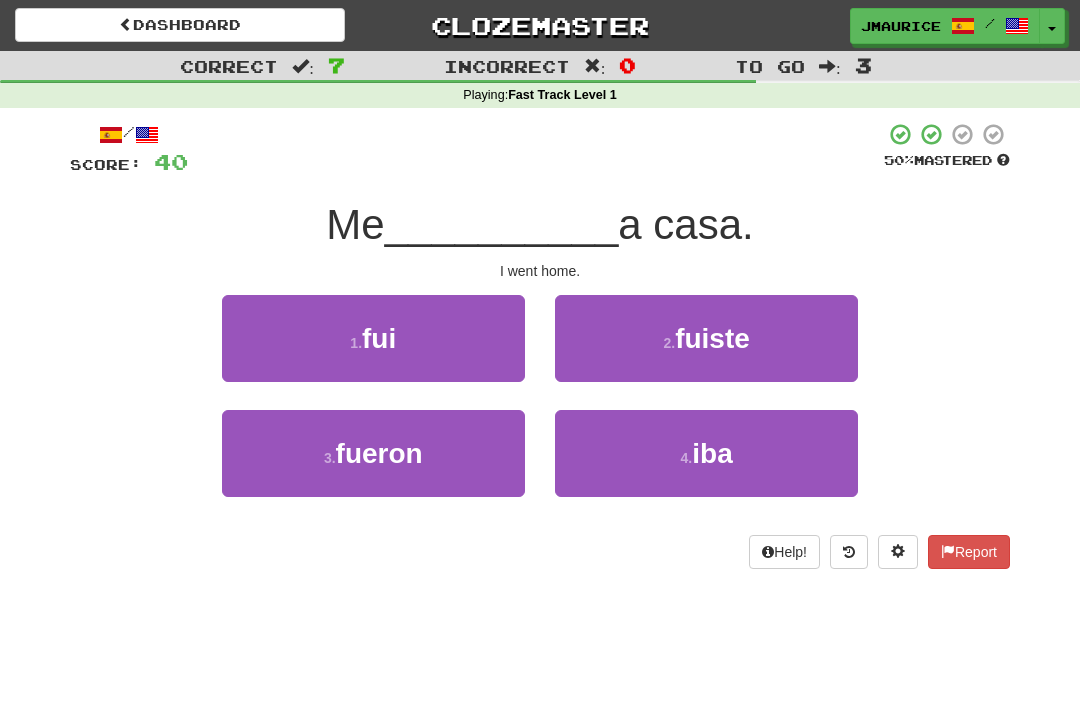 click on "2 .  fuiste" at bounding box center (706, 338) 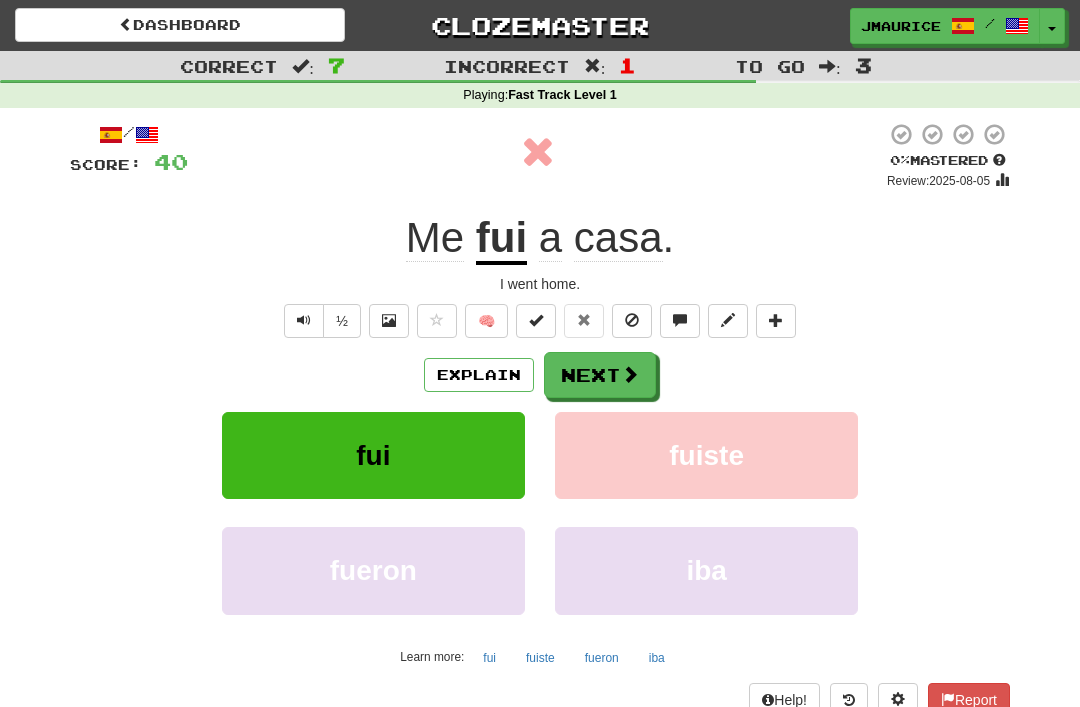 click on "Next" at bounding box center [600, 375] 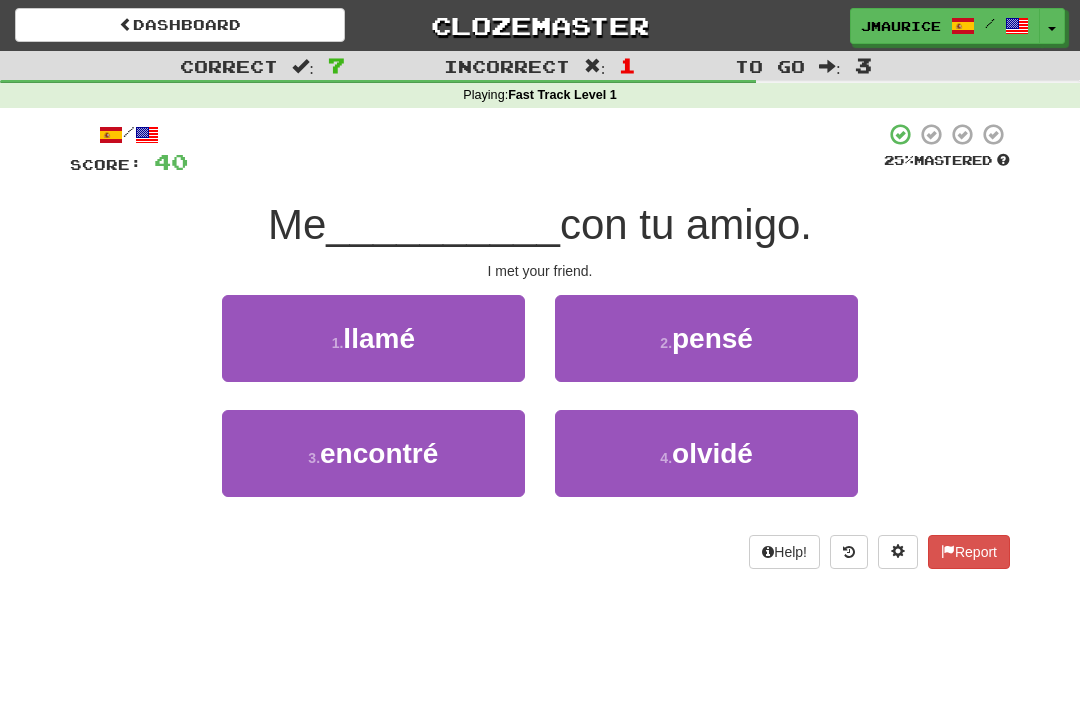 click on "3 .  encontré" at bounding box center [373, 453] 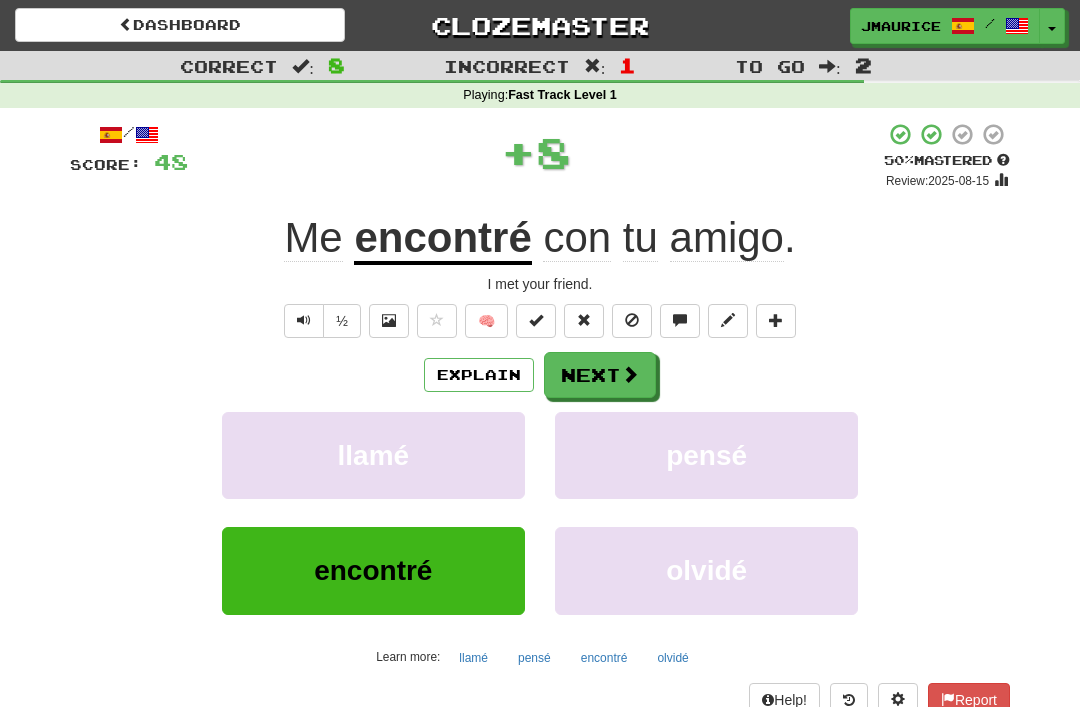 click on "Next" at bounding box center (600, 375) 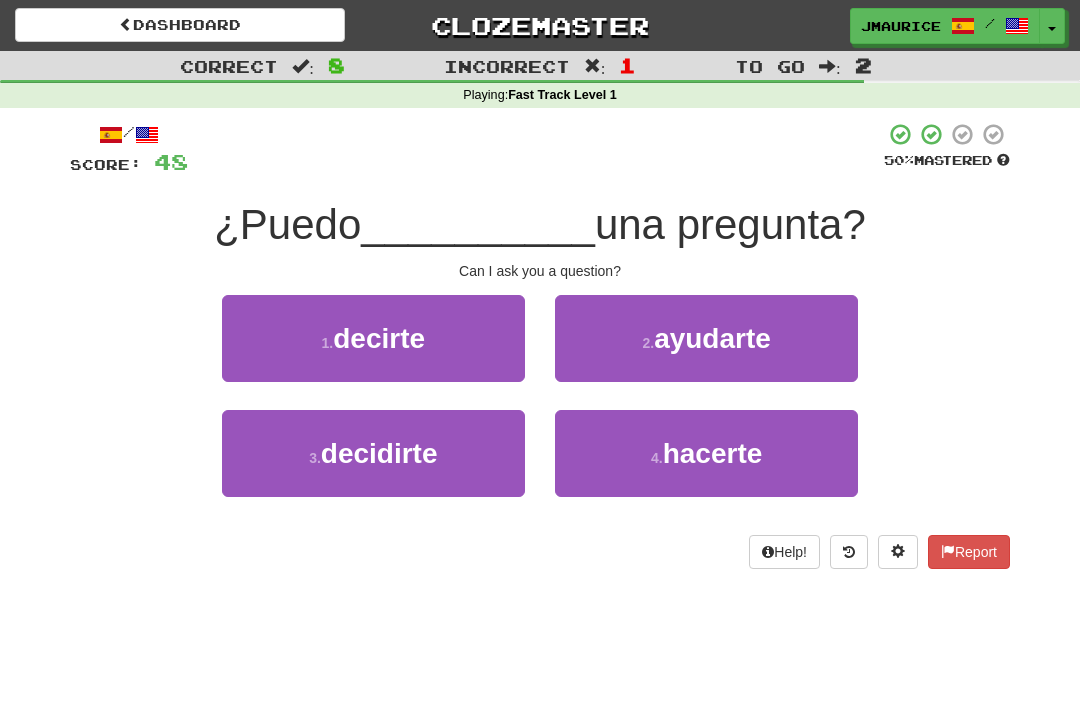 click on "2 .  ayudarte" at bounding box center [706, 338] 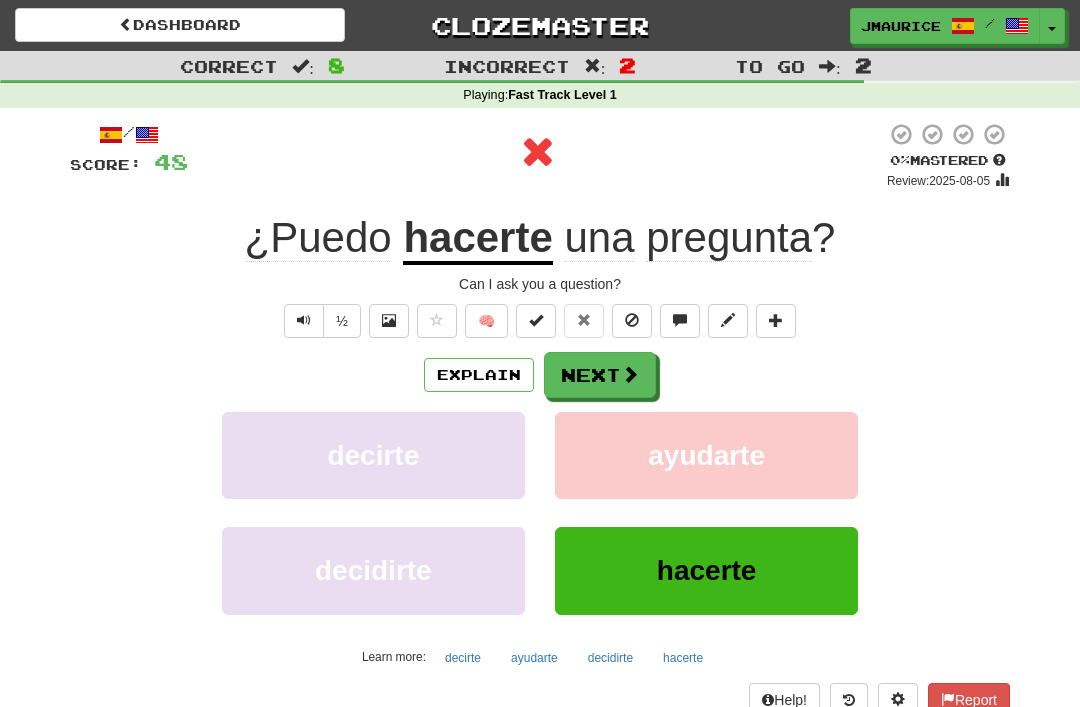 click on "Next" at bounding box center [600, 375] 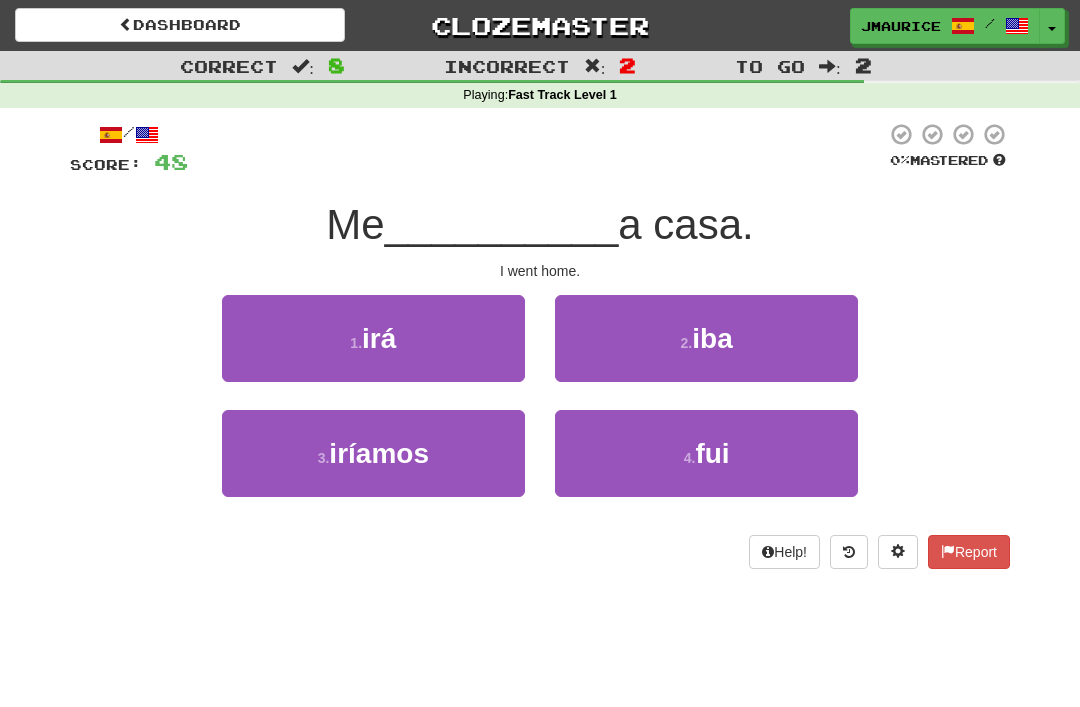 click on "4 .  fui" at bounding box center (706, 453) 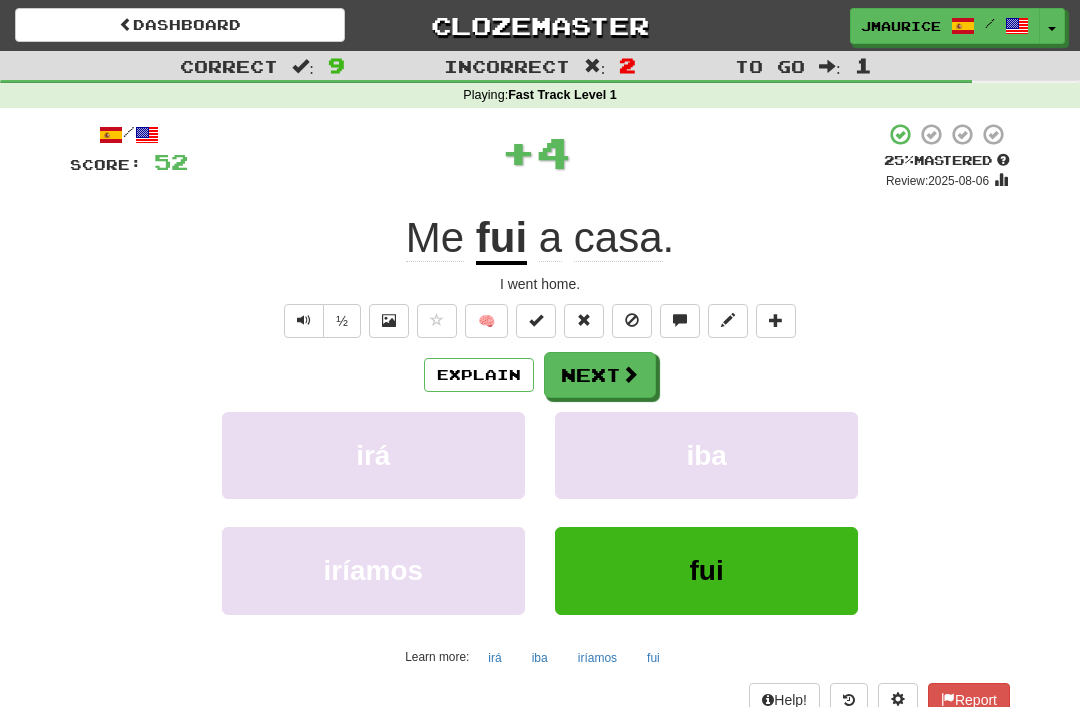 click on "Next" at bounding box center (600, 375) 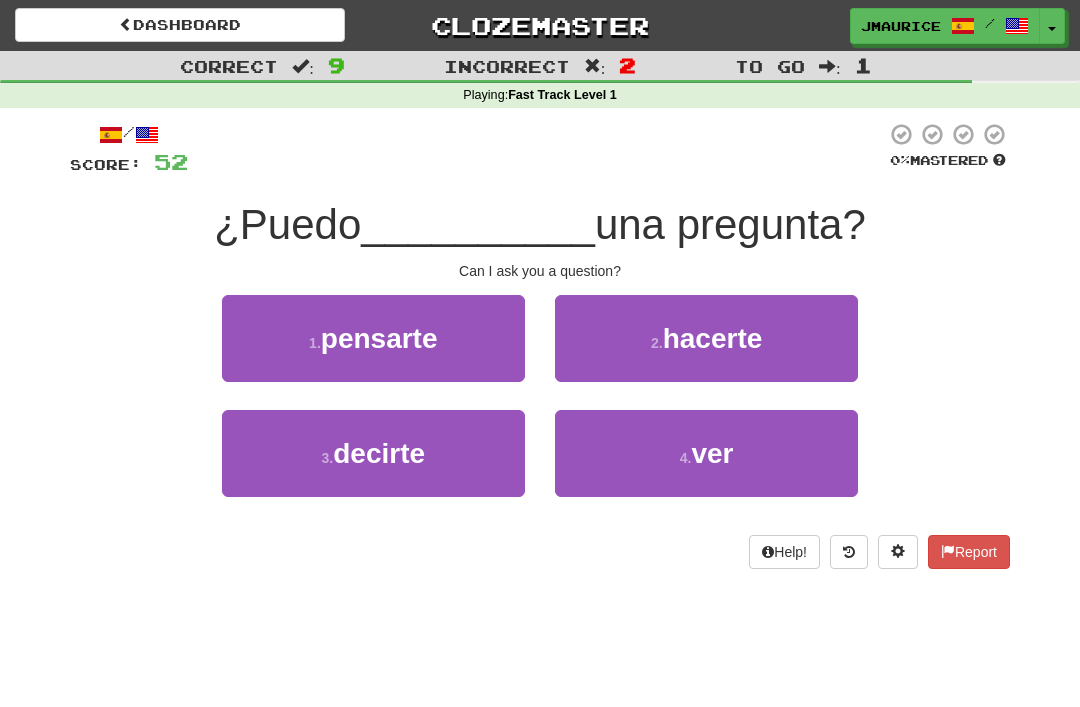 click on "2 .  hacerte" at bounding box center (706, 338) 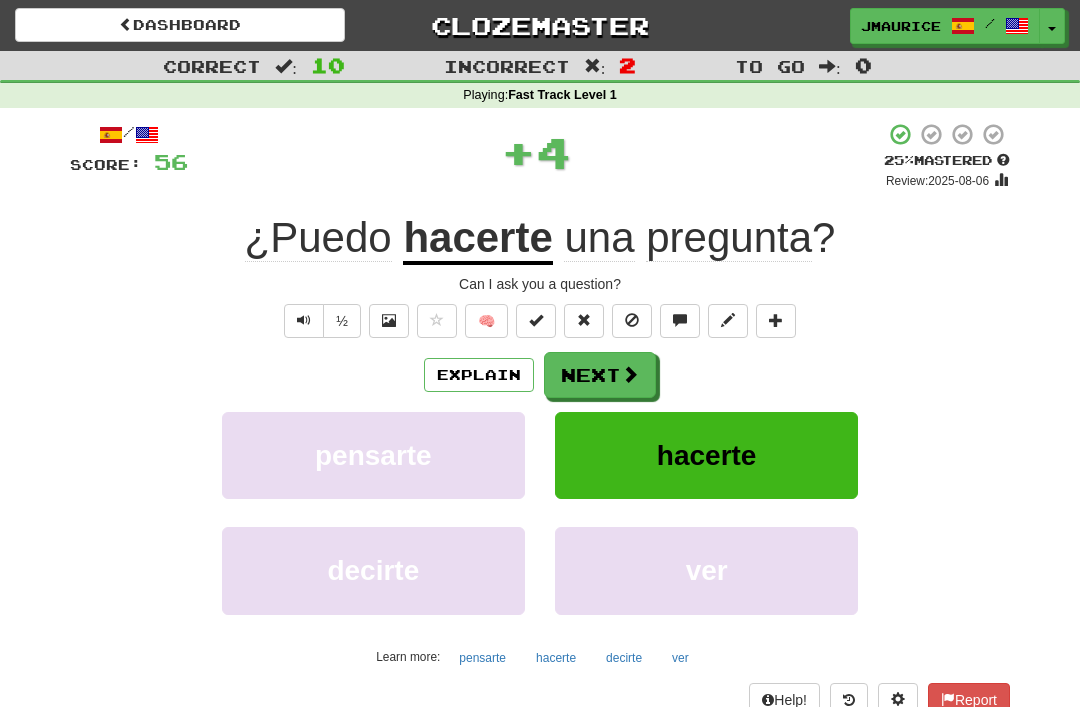 click on "Next" at bounding box center [600, 375] 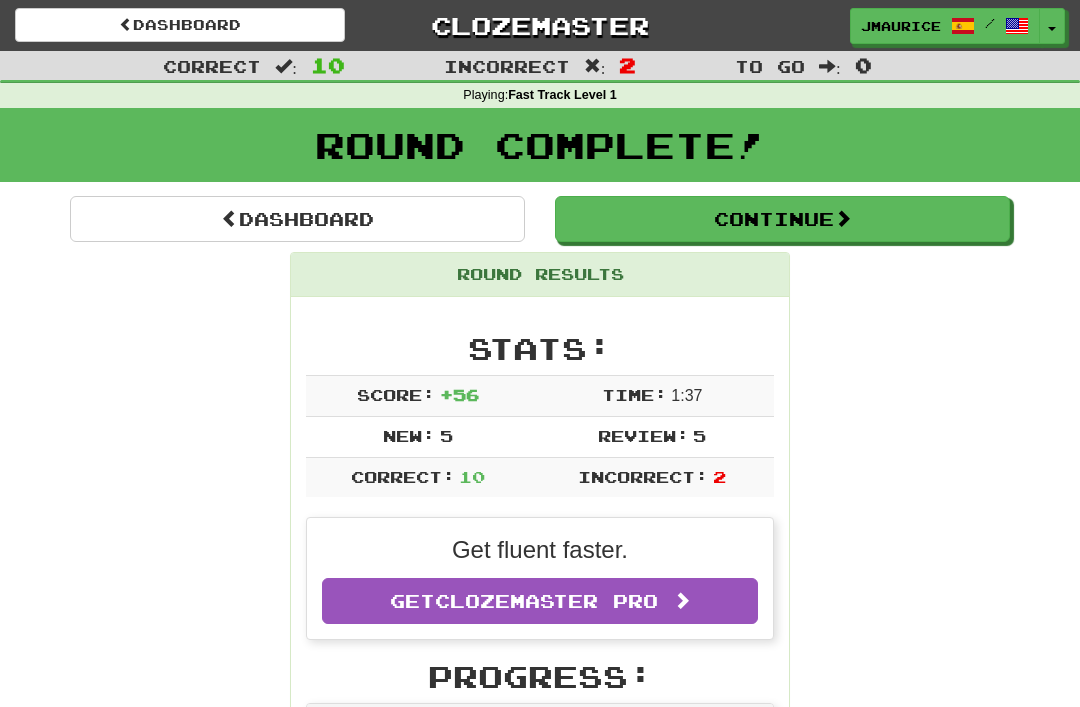 click at bounding box center [230, 218] 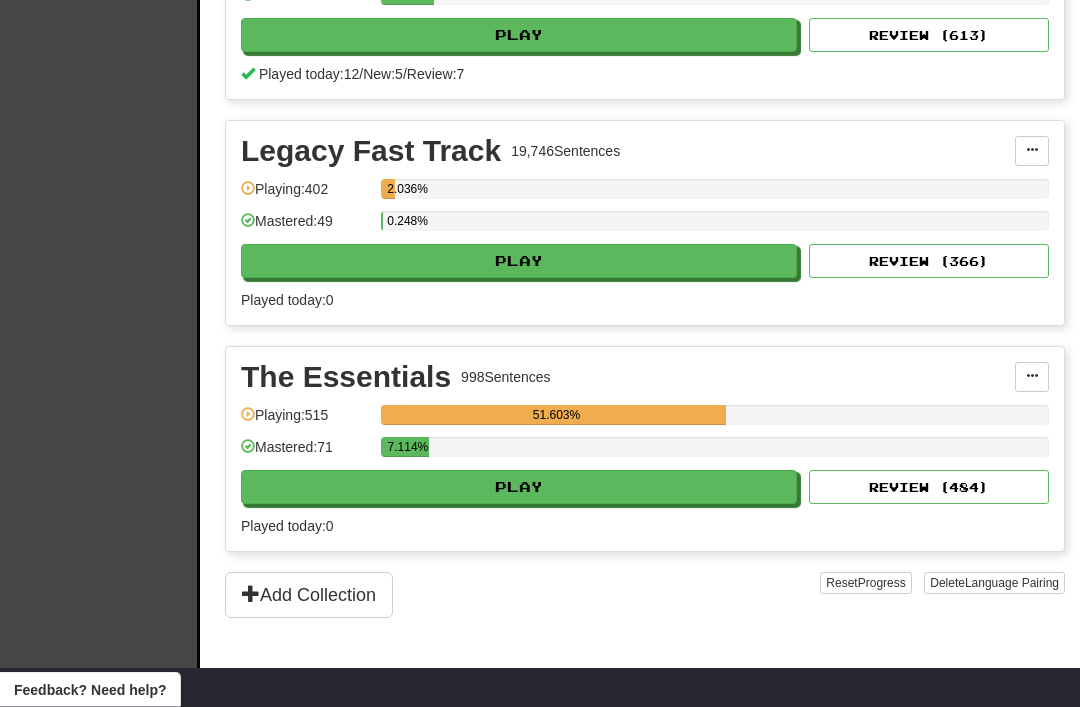 scroll, scrollTop: 602, scrollLeft: 0, axis: vertical 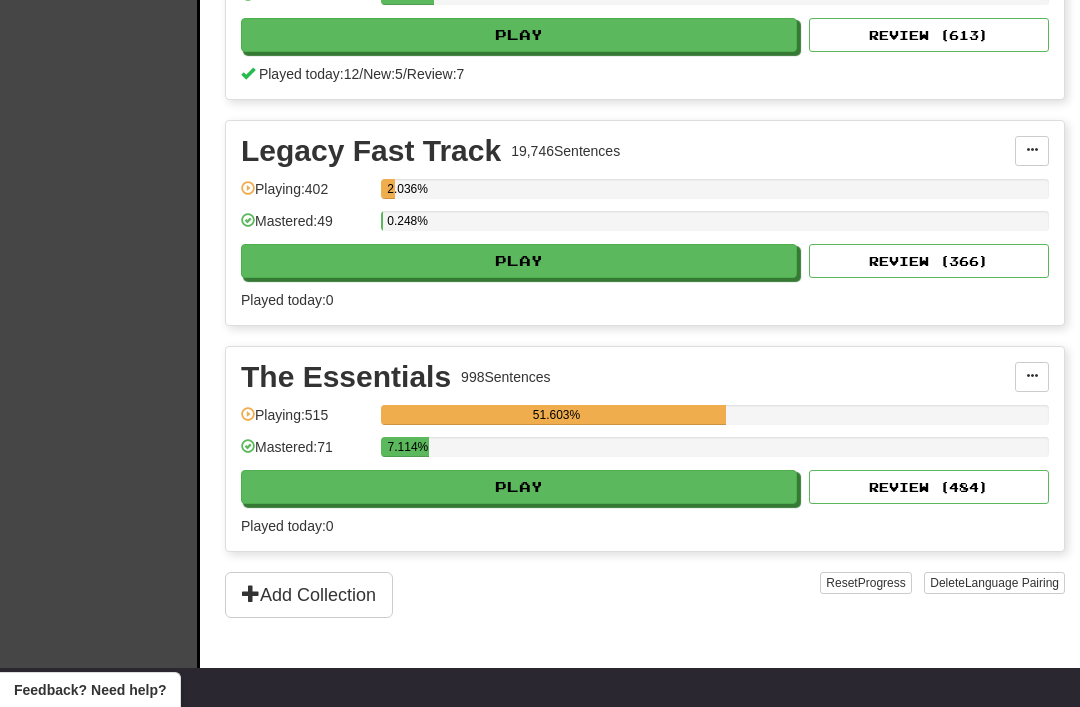 click on "Play" at bounding box center (519, 261) 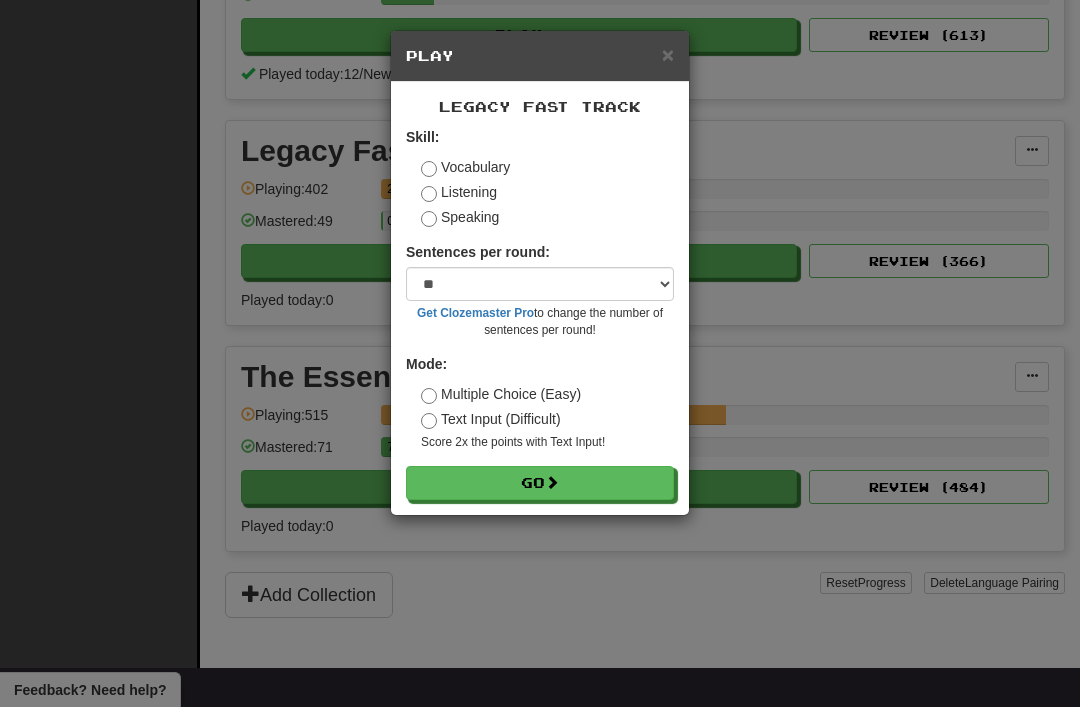 click on "Go" at bounding box center [540, 483] 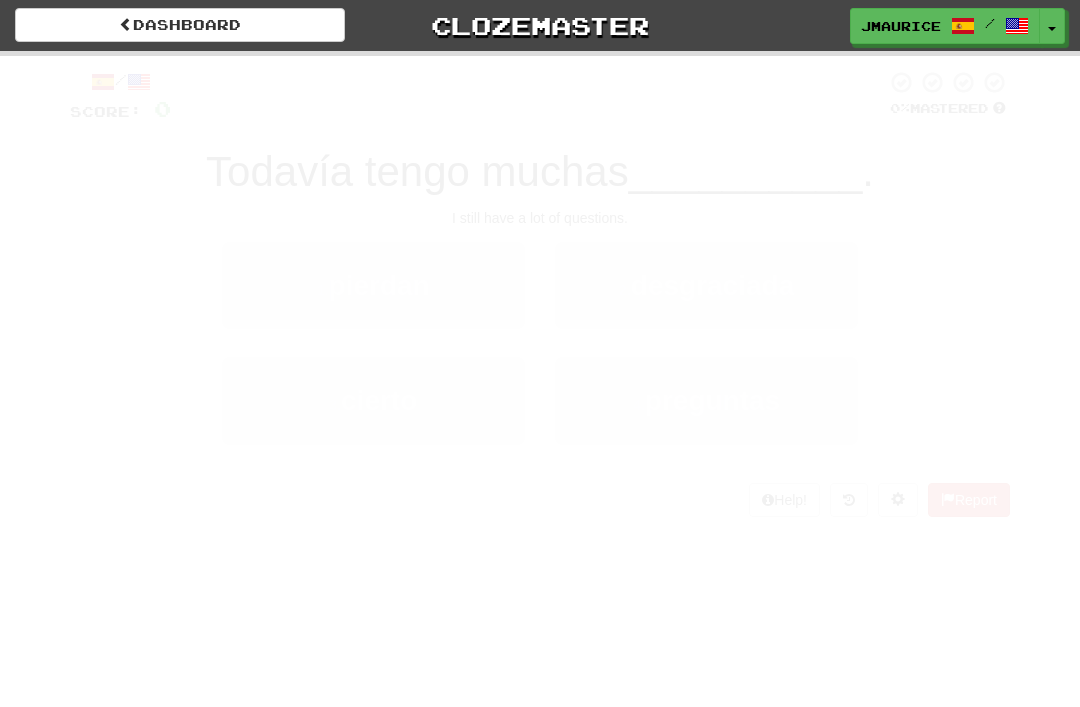 scroll, scrollTop: 0, scrollLeft: 0, axis: both 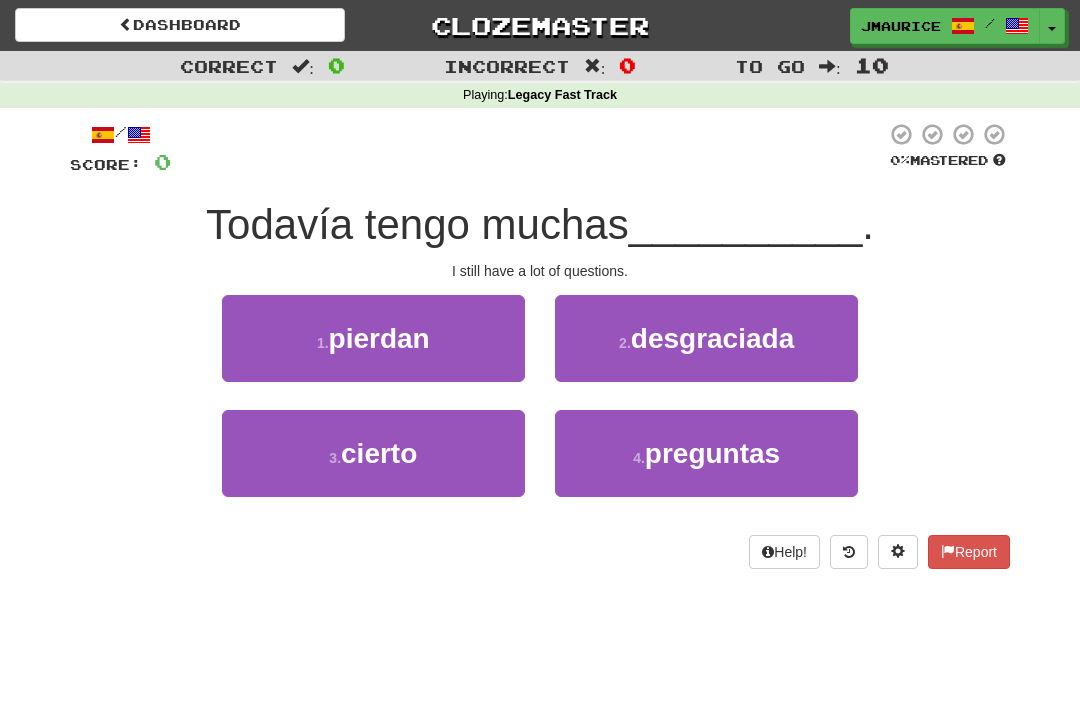 click on "4 .  preguntas" at bounding box center (706, 453) 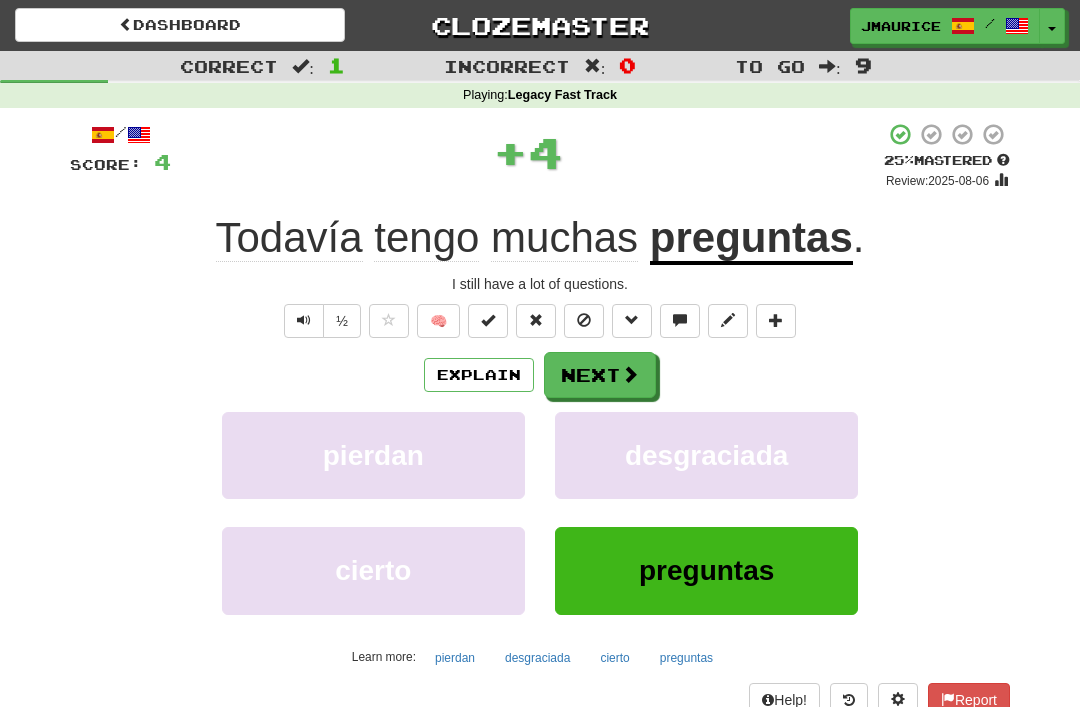 click on "Next" at bounding box center (600, 375) 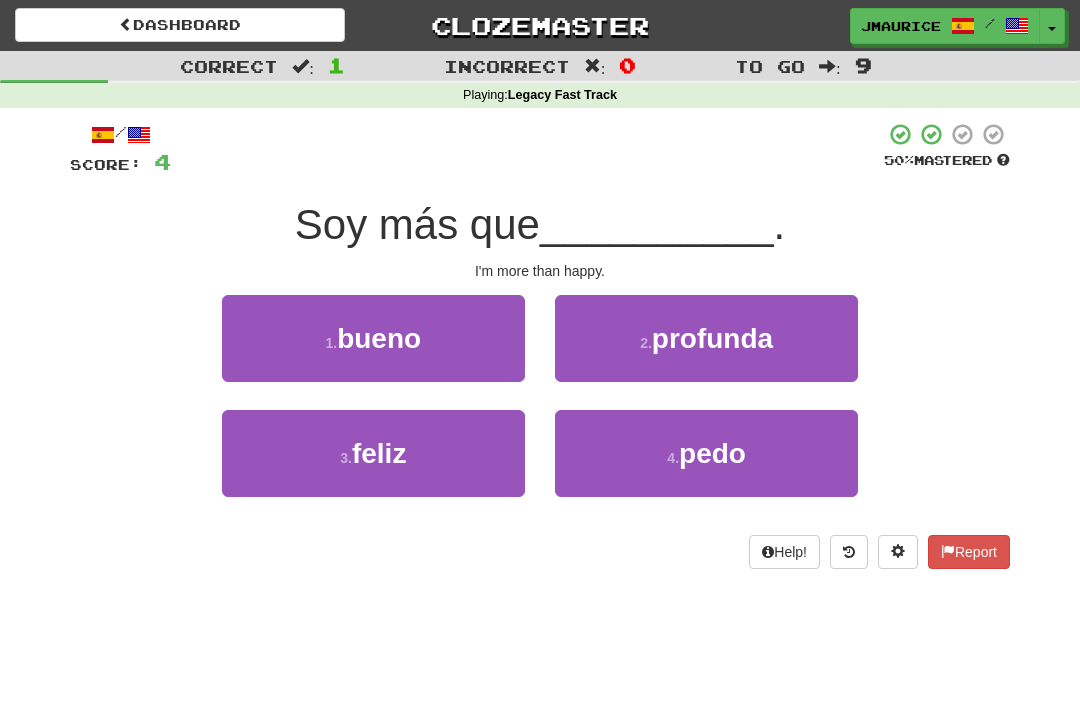 click on "3 .  feliz" at bounding box center (373, 453) 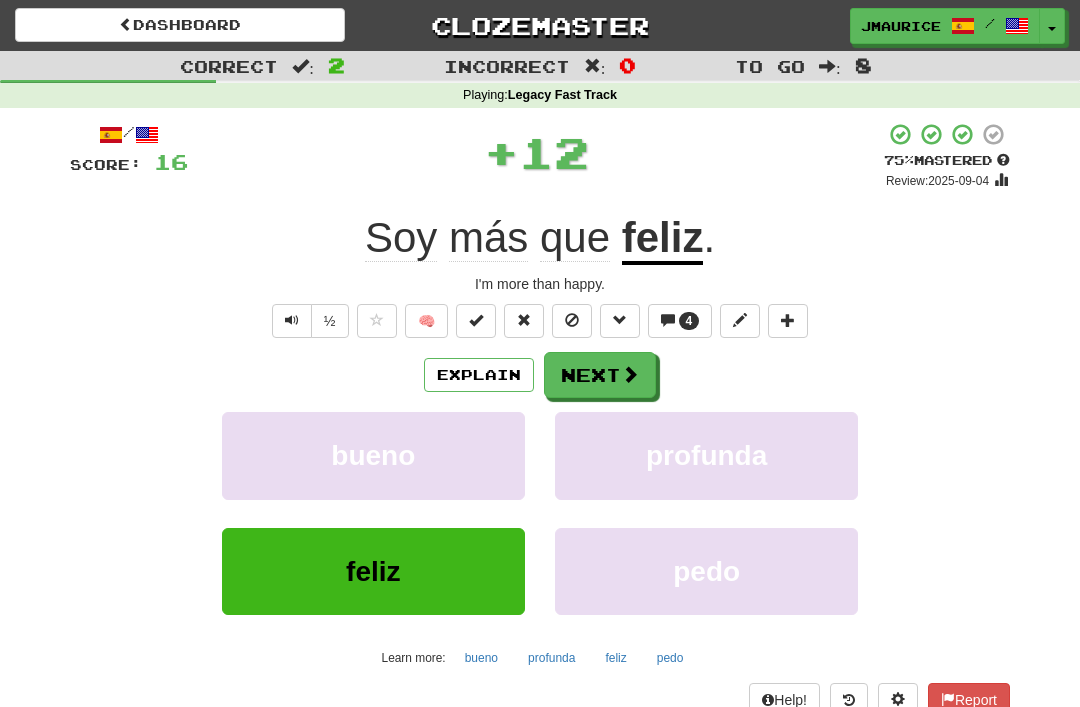 click on "Next" at bounding box center (600, 375) 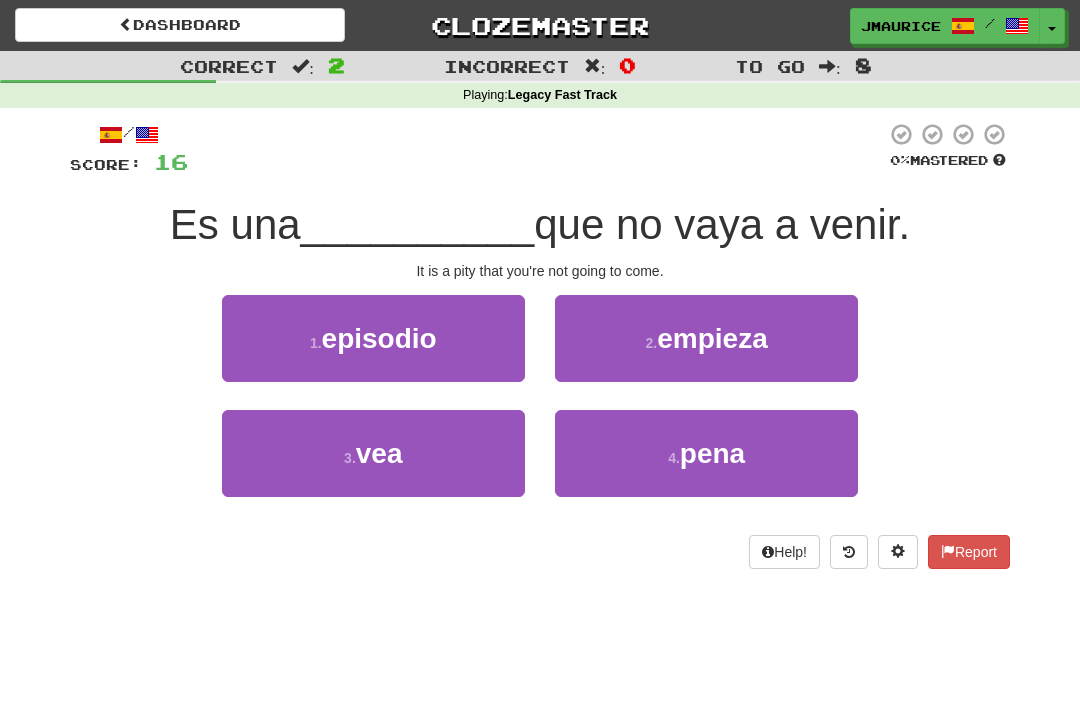 click on "4 .  pena" at bounding box center (706, 453) 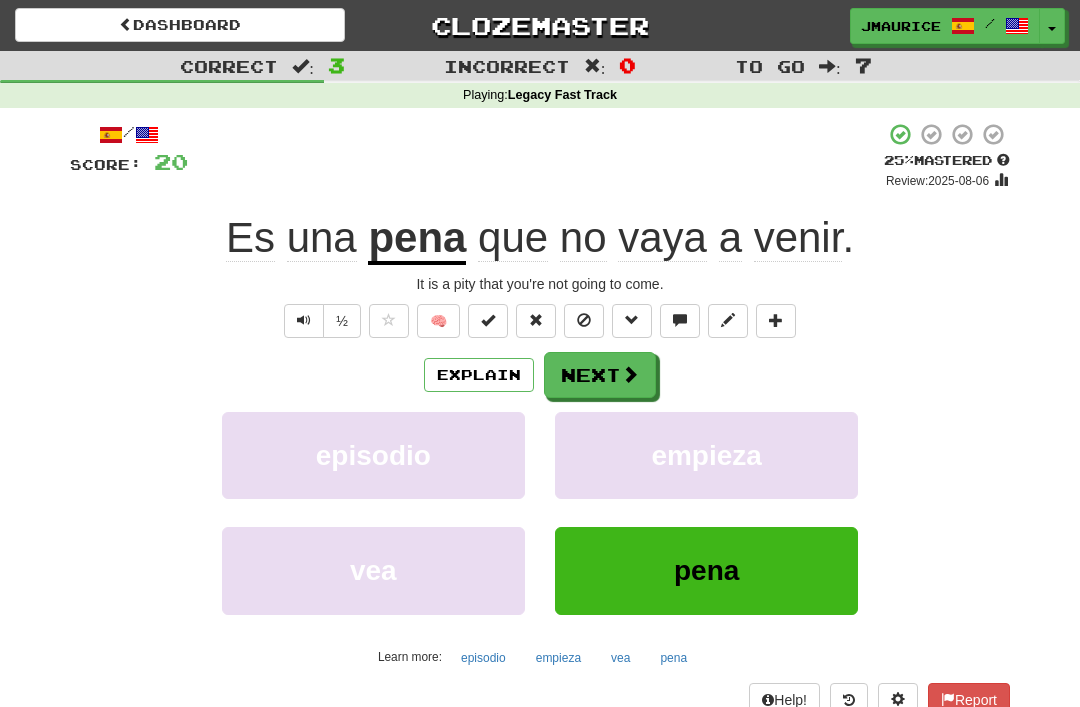 click on "Next" at bounding box center (600, 375) 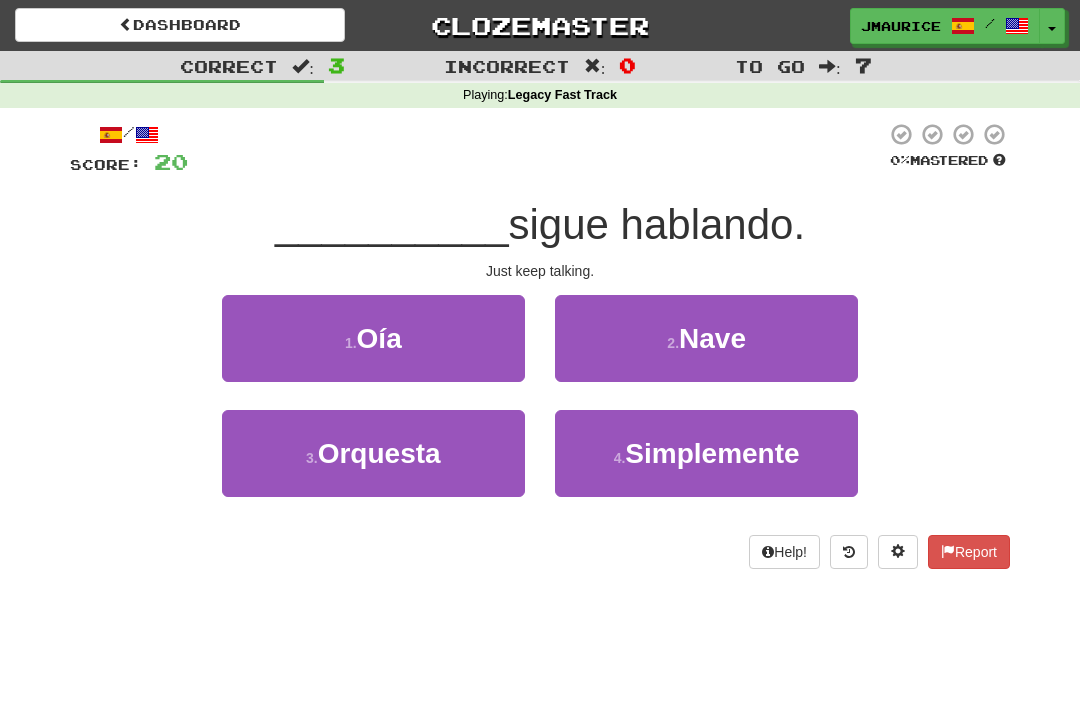 click on "4 .  Simplemente" at bounding box center (706, 453) 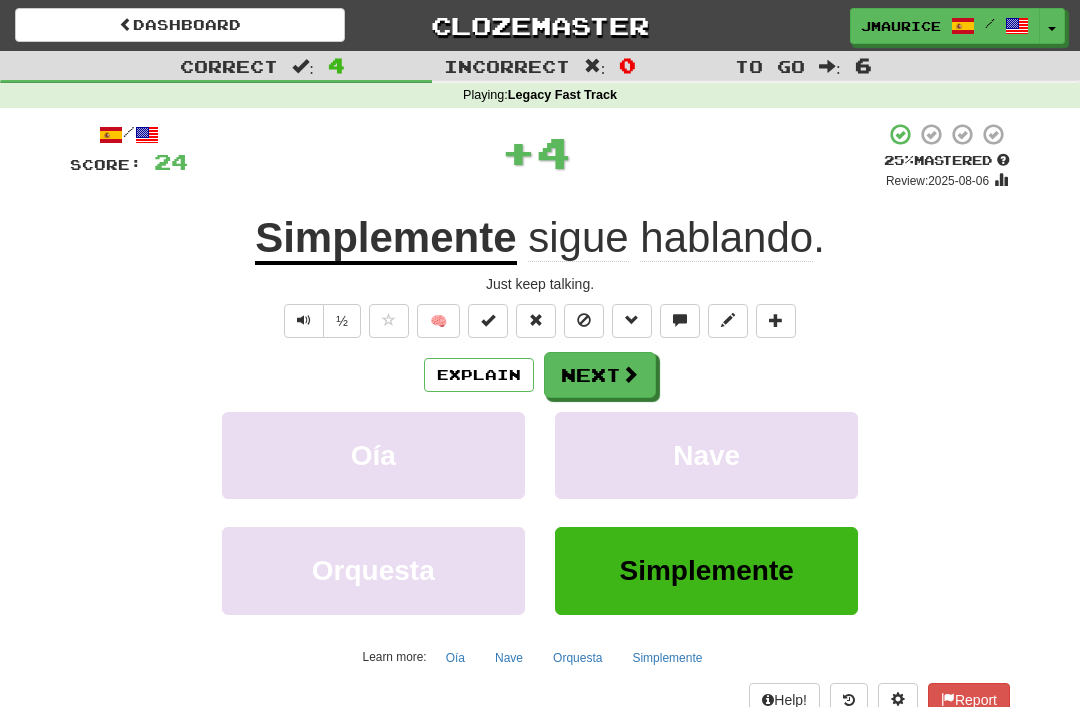 click on "Next" at bounding box center [600, 375] 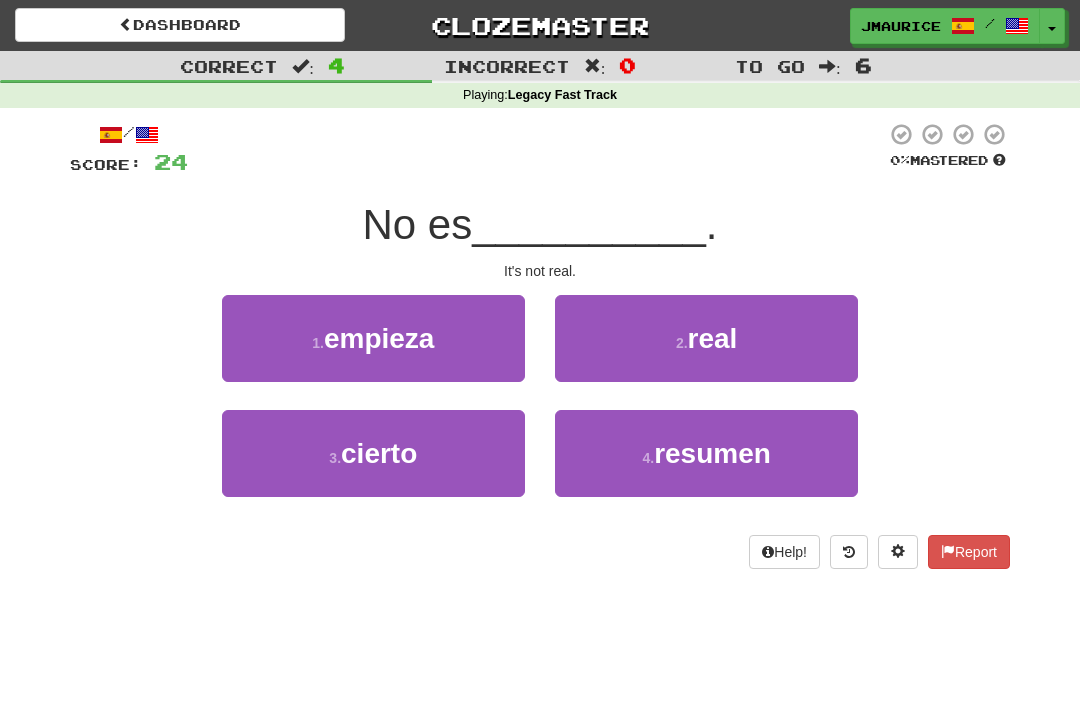 click on "2 .  real" at bounding box center [706, 338] 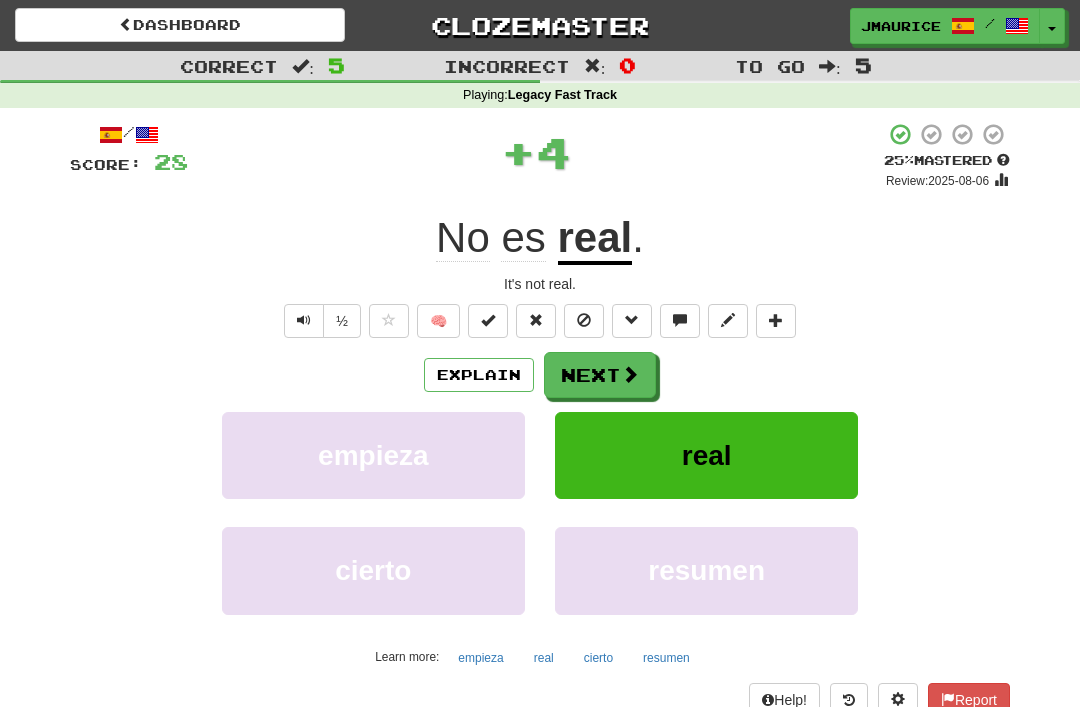 click on "Next" at bounding box center (600, 375) 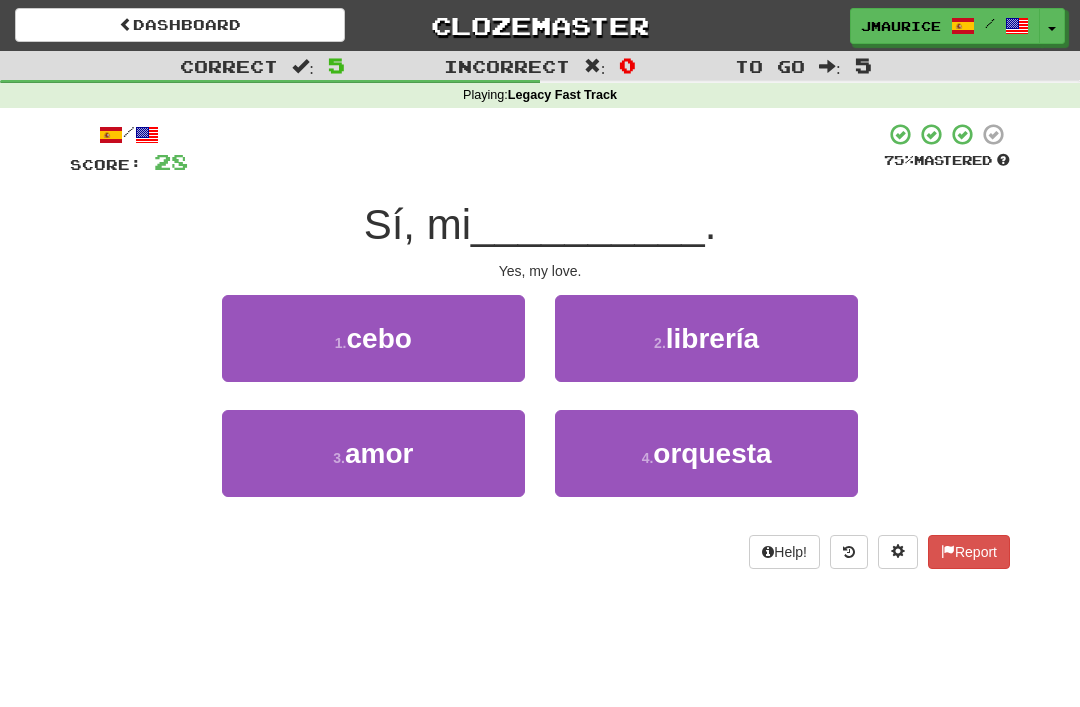 click on "3 .  amor" at bounding box center (373, 453) 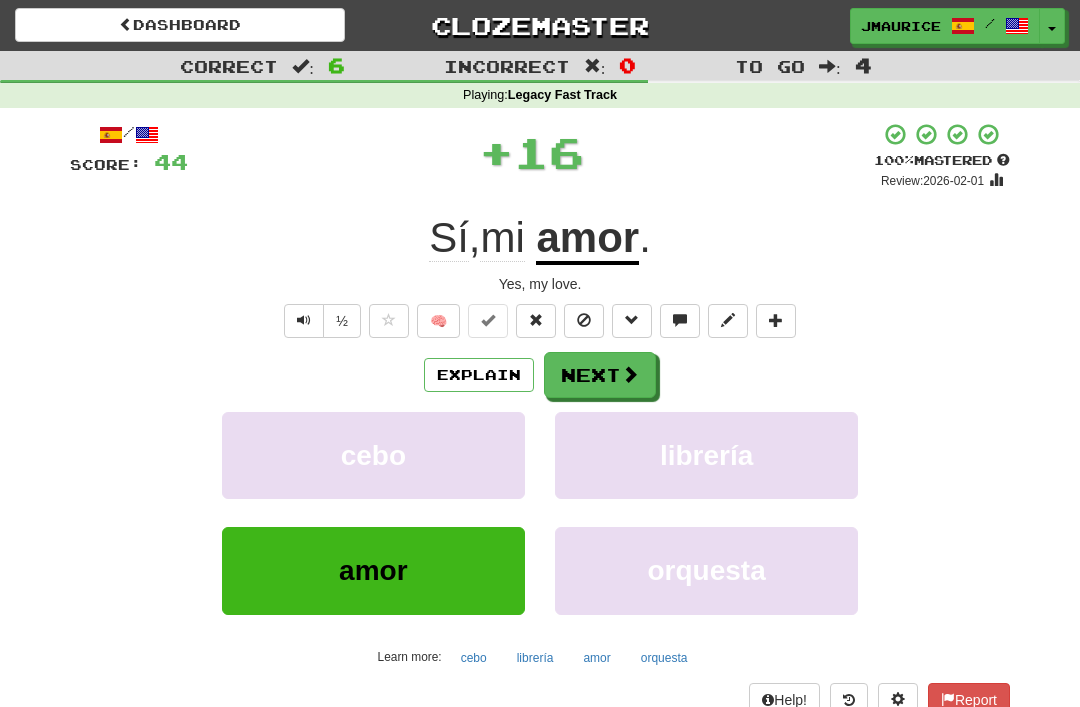 click on "Next" at bounding box center [600, 375] 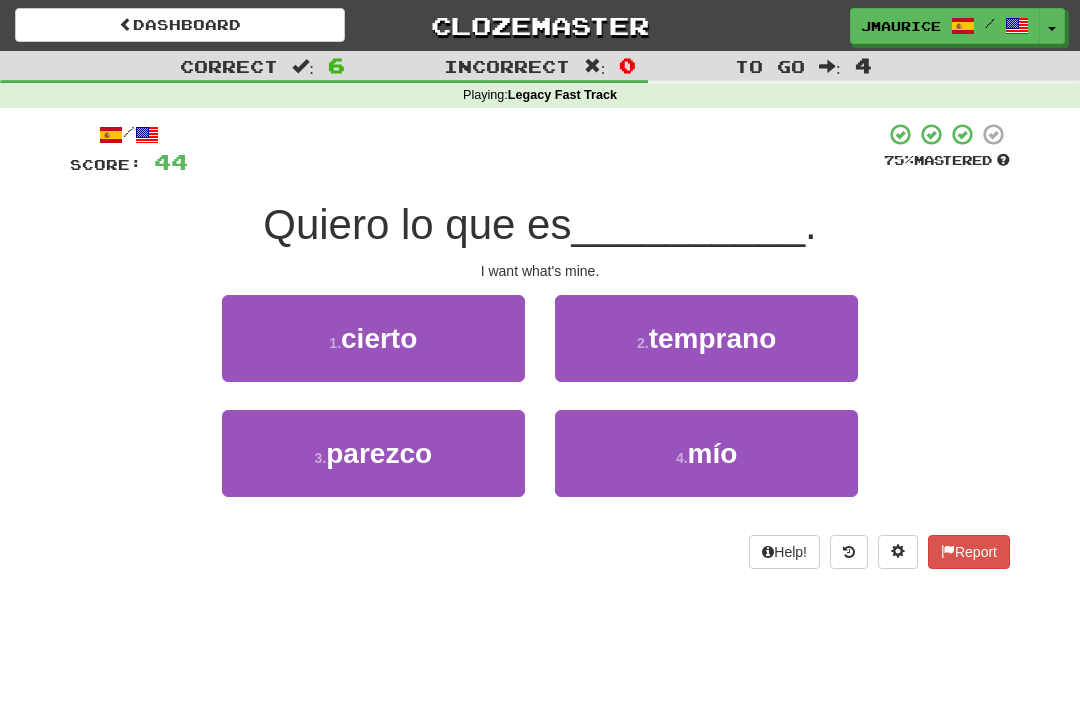 click on "4 .  mío" at bounding box center [706, 453] 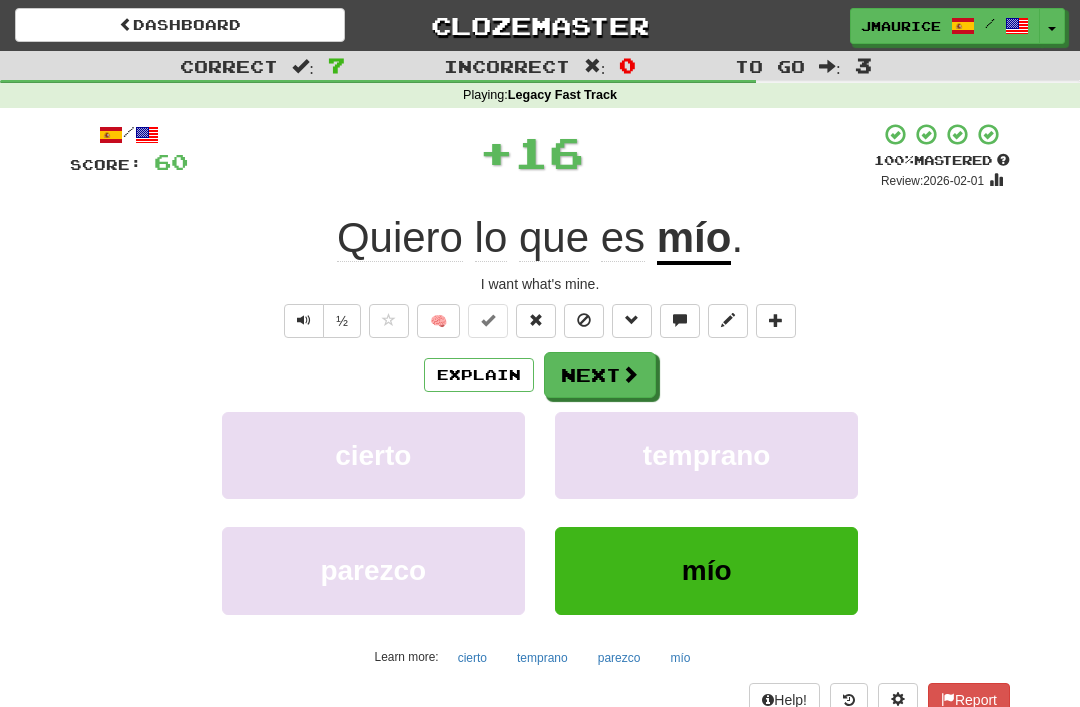 click on "Next" at bounding box center (600, 375) 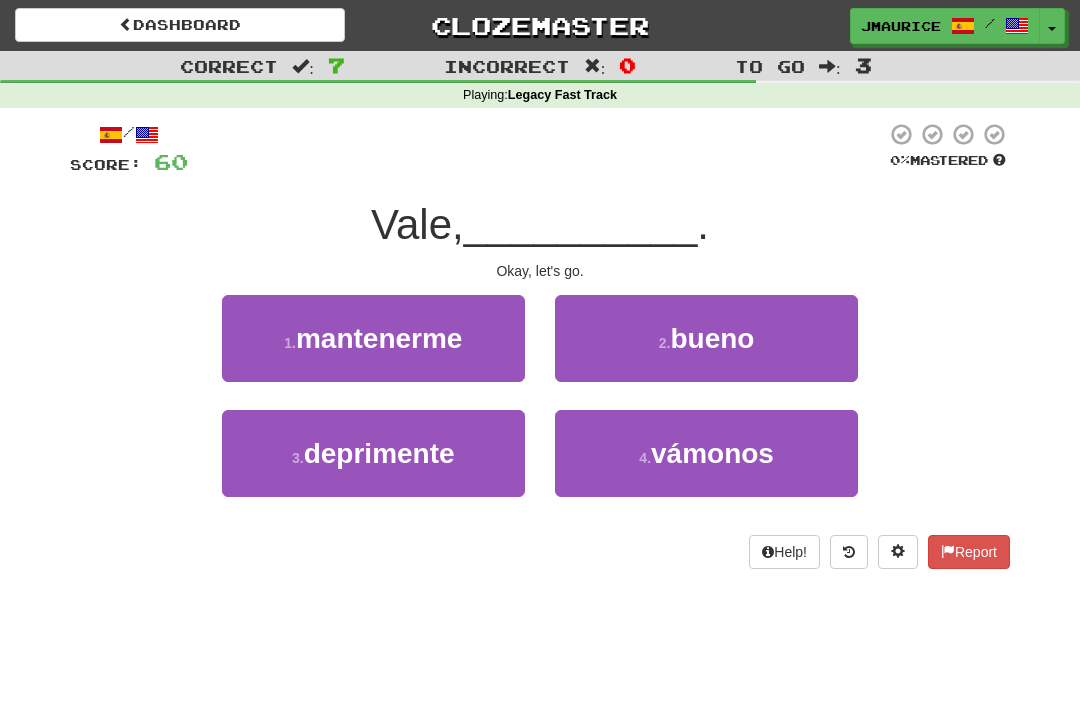 click on "4 ." at bounding box center [645, 458] 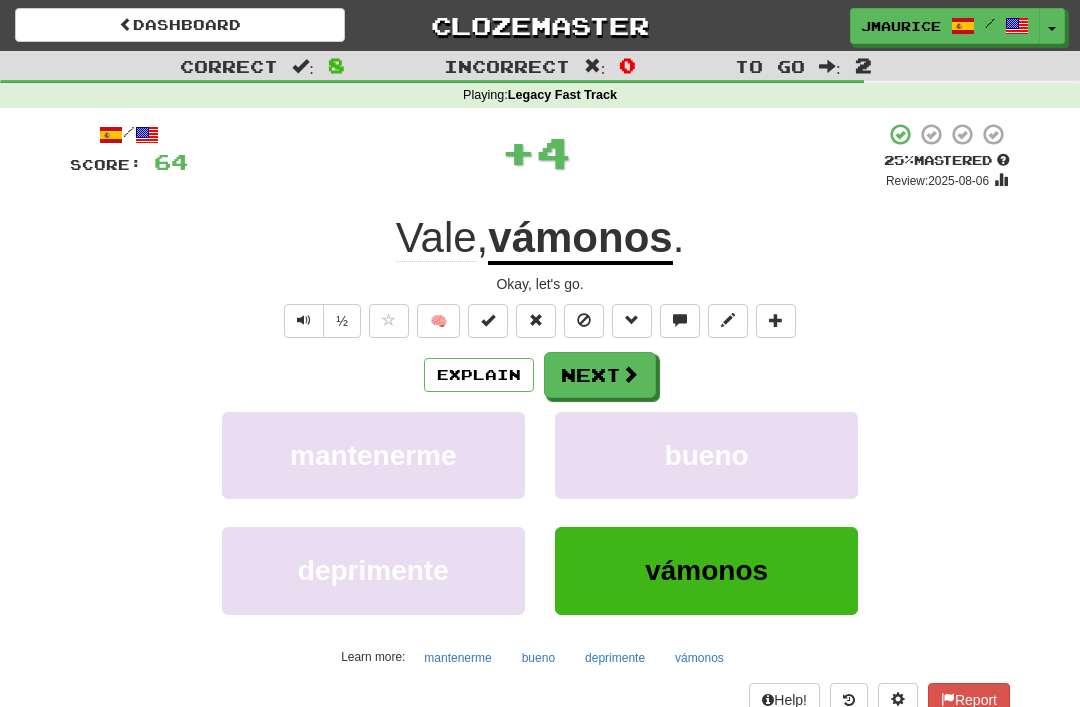 click on "Next" at bounding box center (600, 375) 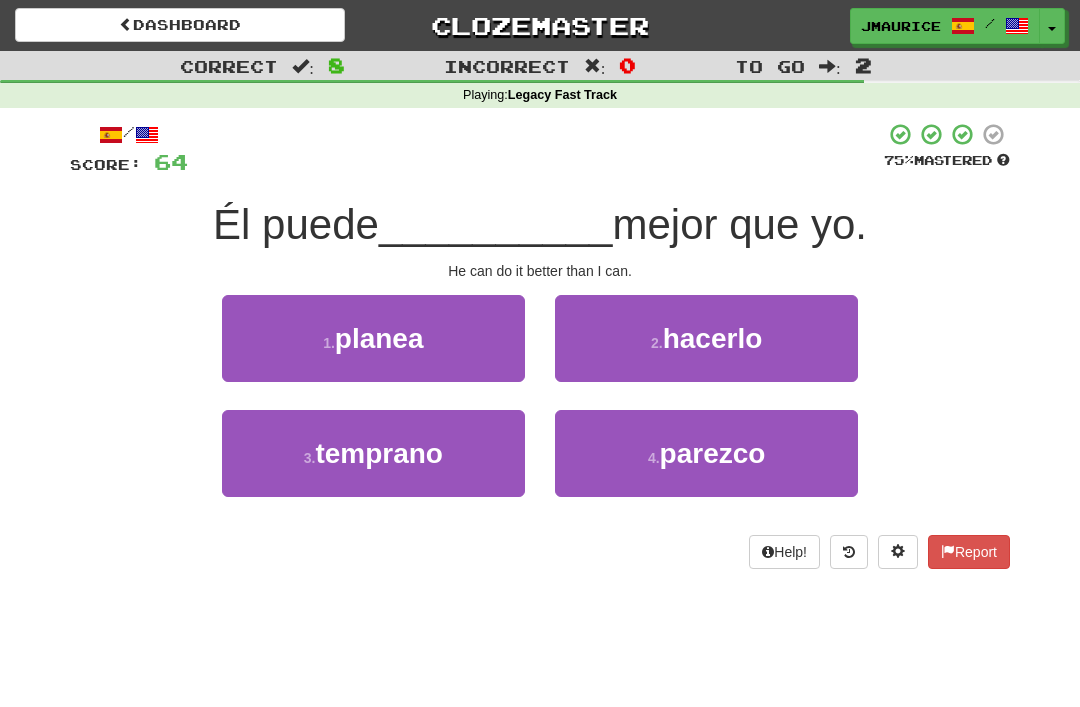 click on "2 .  hacerlo" at bounding box center (706, 338) 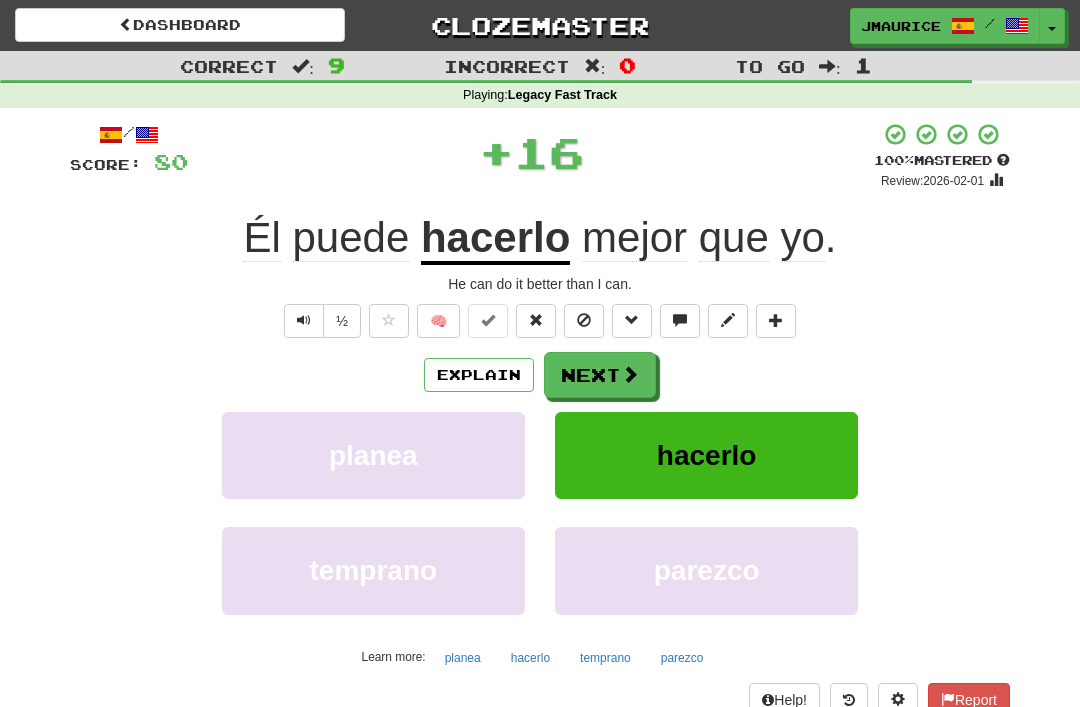 click on "Next" at bounding box center (600, 375) 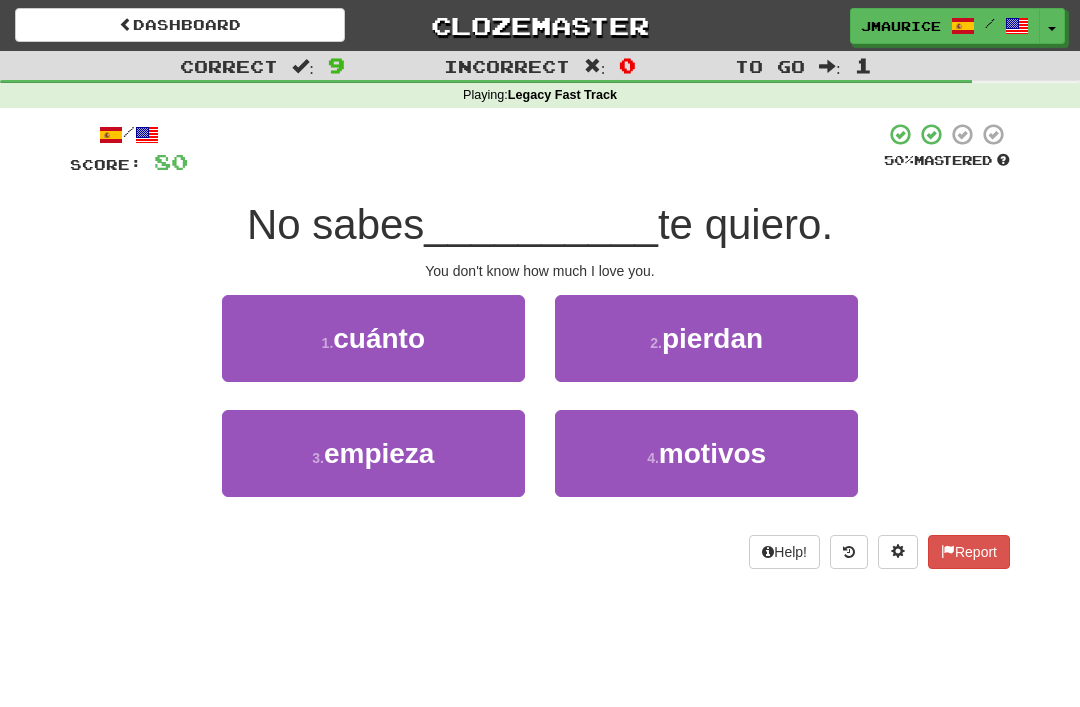 click on "1 .  cuánto" at bounding box center (373, 338) 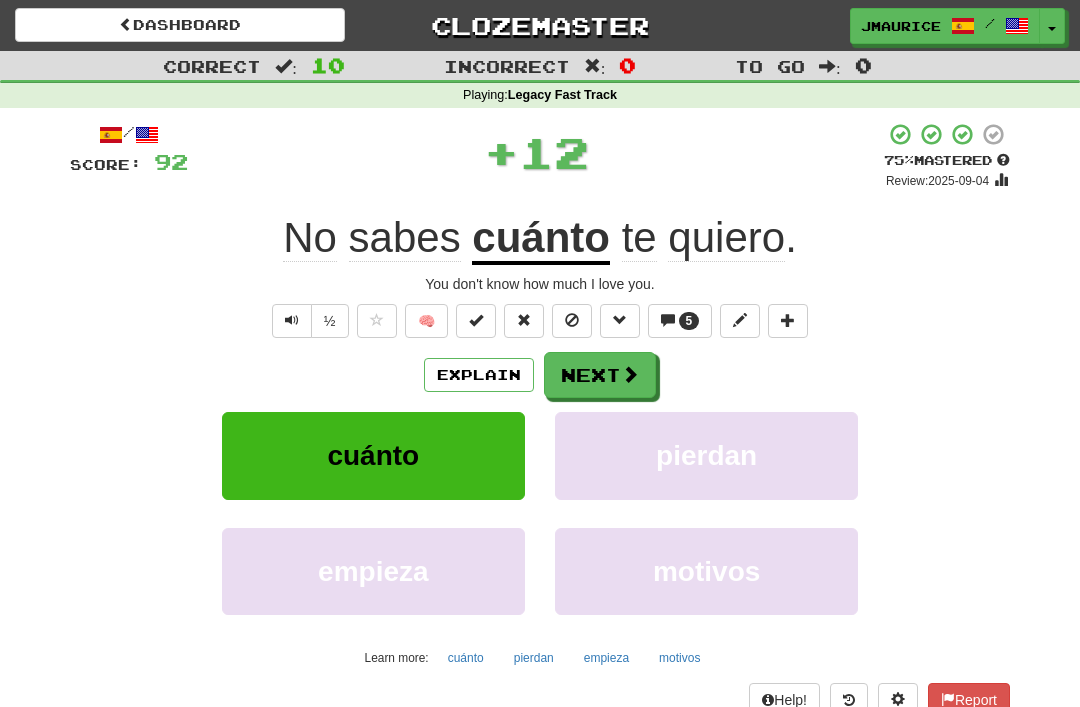 click on "Next" at bounding box center [600, 375] 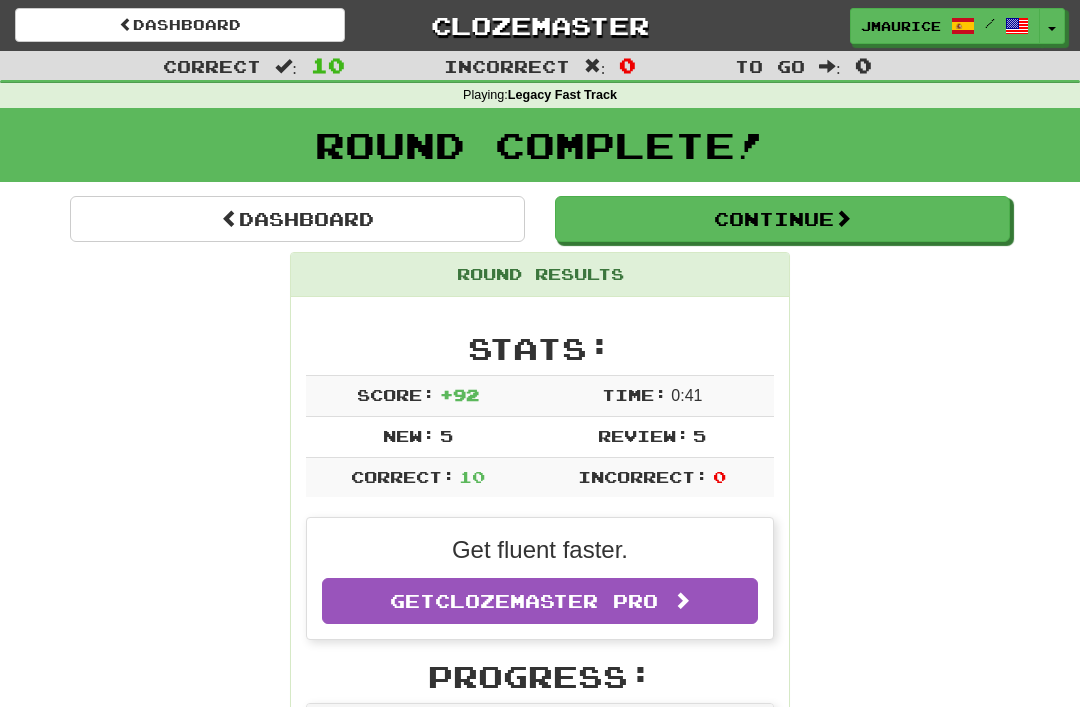 click on "Dashboard" at bounding box center (297, 219) 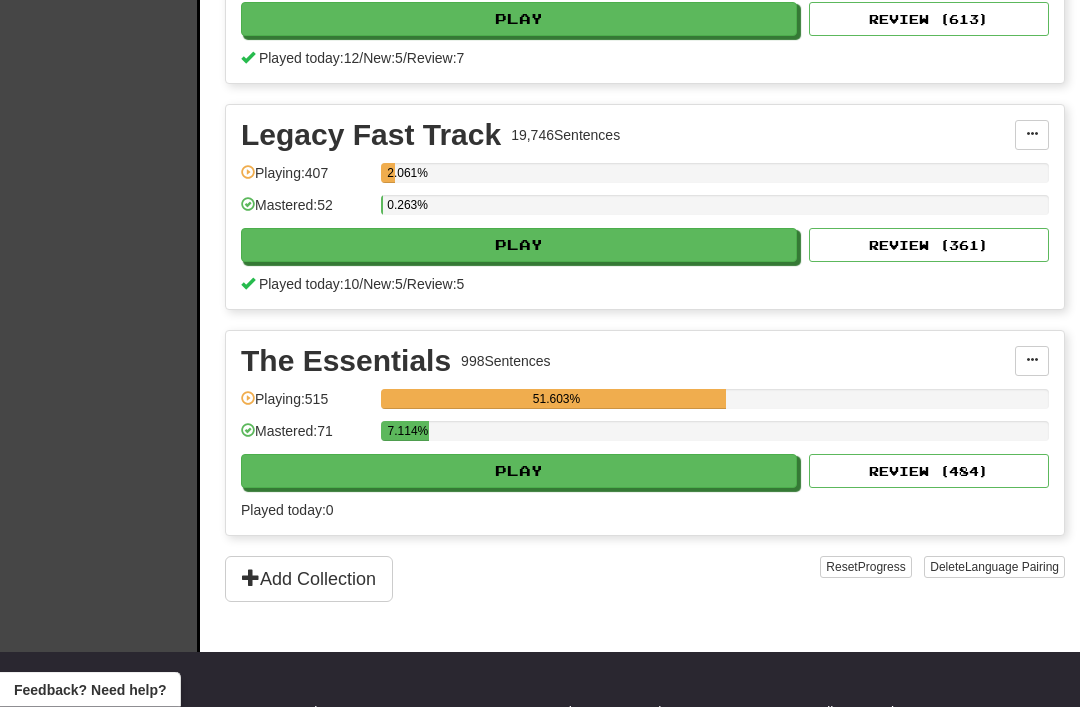 scroll, scrollTop: 660, scrollLeft: 0, axis: vertical 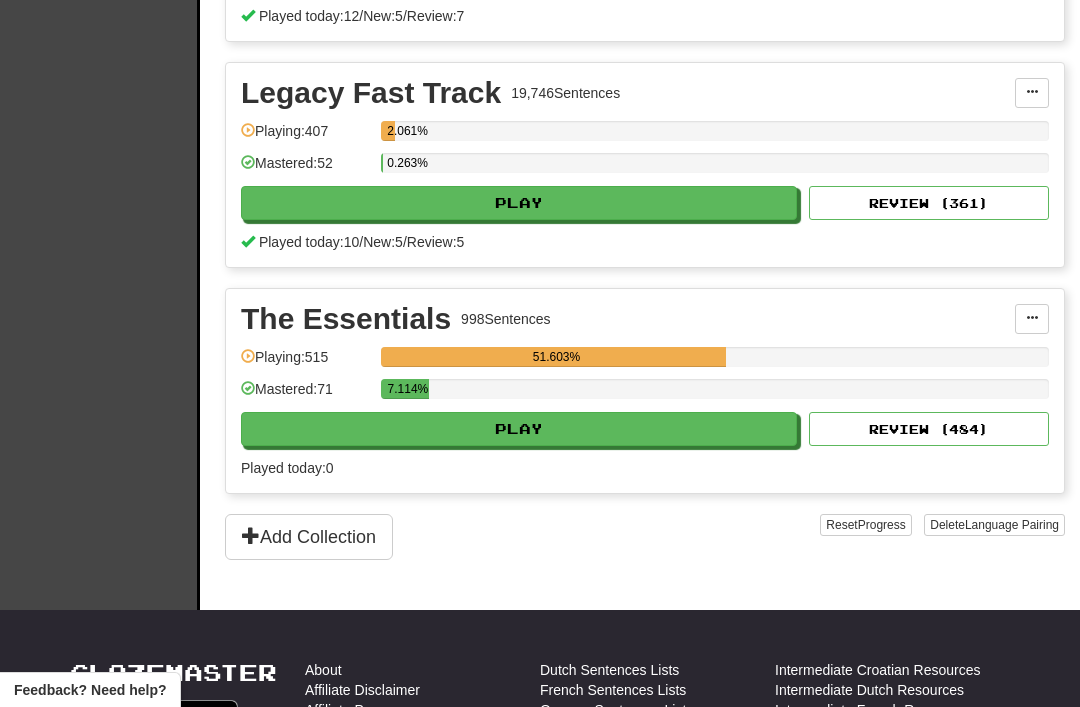 click on "Play" at bounding box center [519, 429] 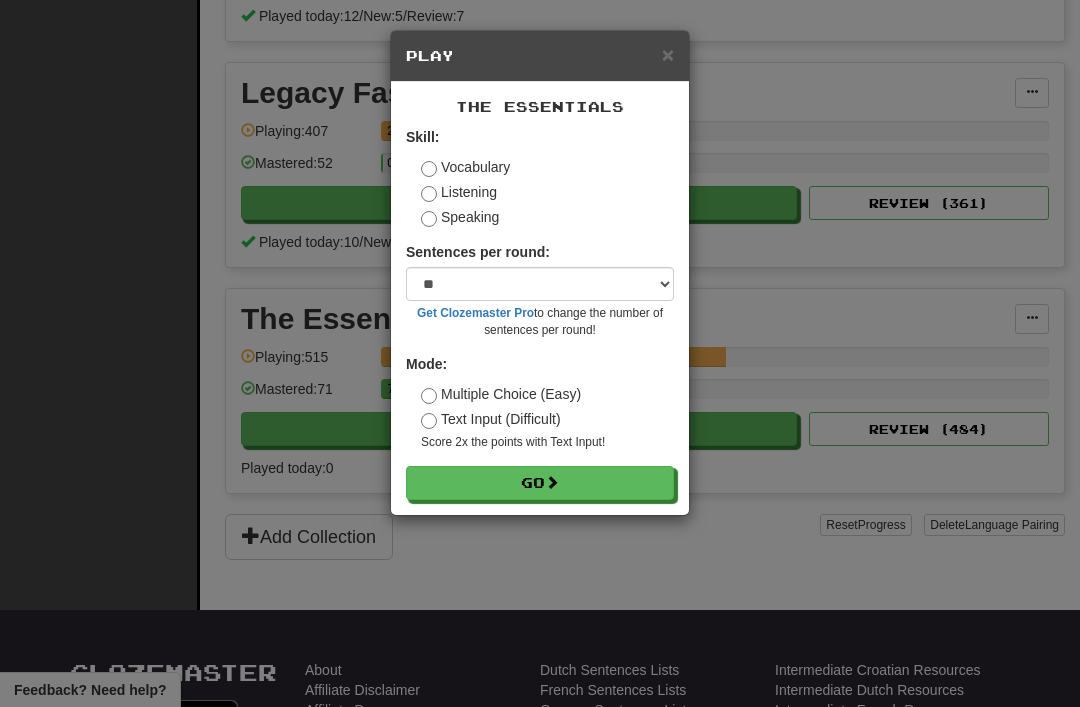 click on "Go" at bounding box center (540, 483) 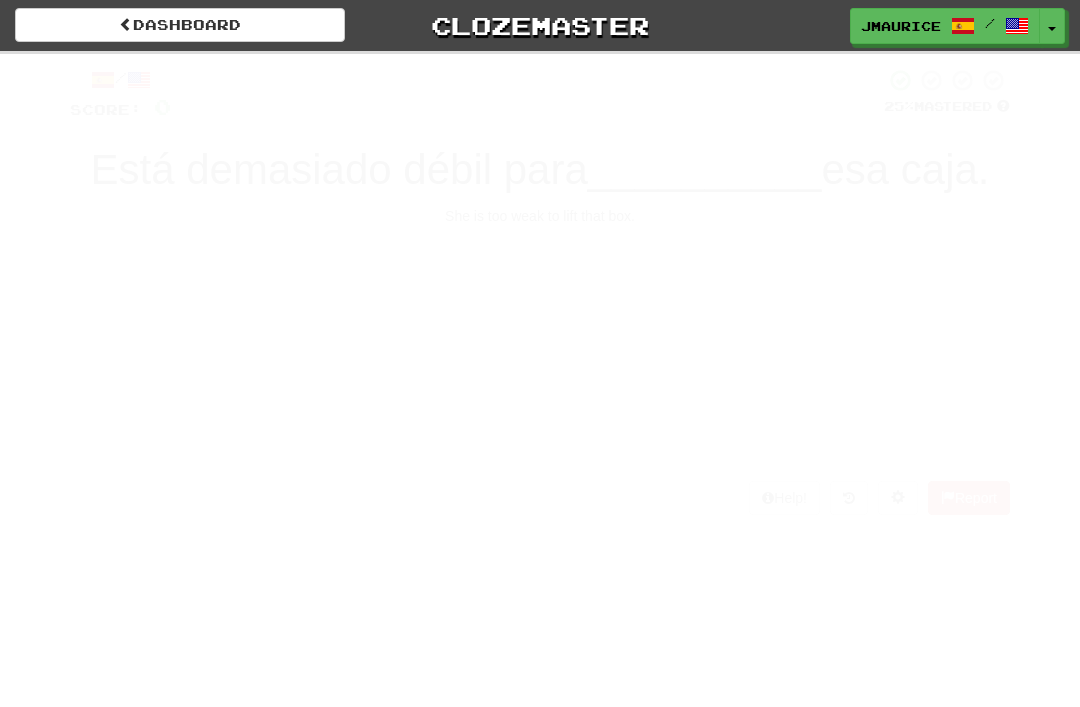 scroll, scrollTop: 0, scrollLeft: 0, axis: both 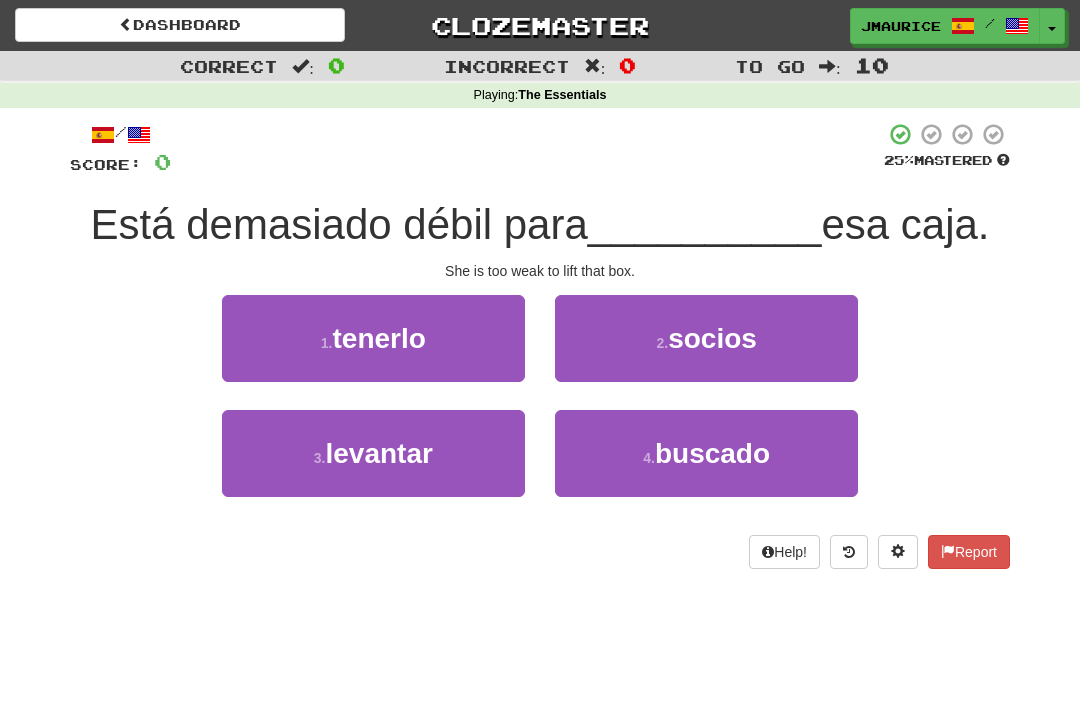 click on "levantar" at bounding box center [378, 453] 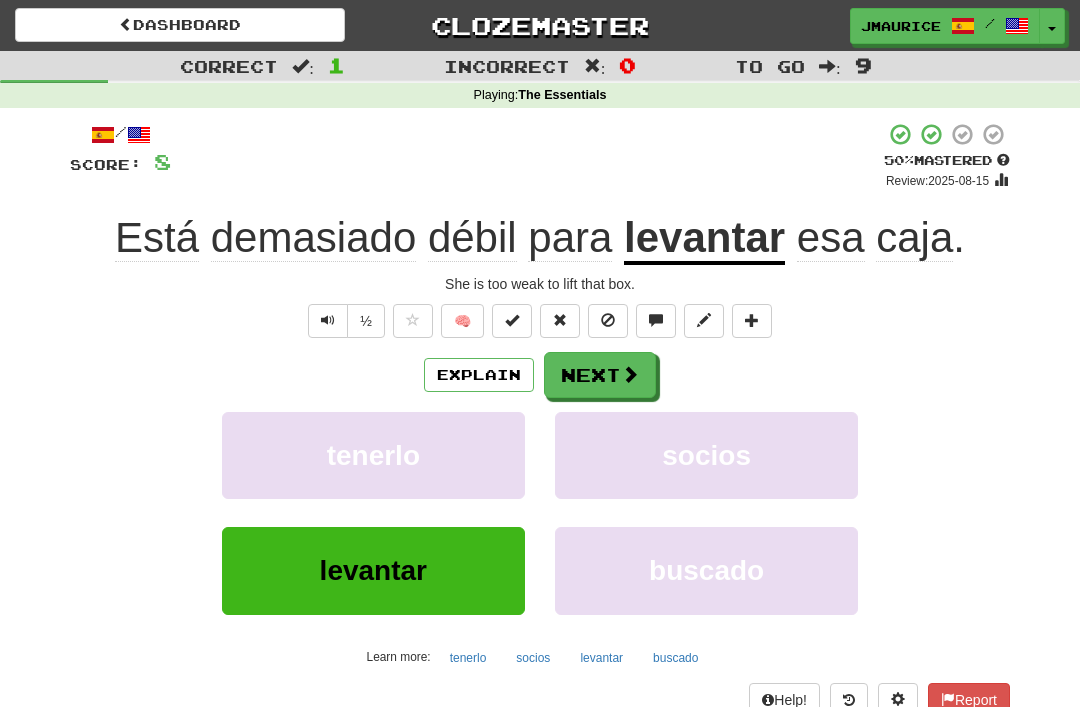 click on "Next" at bounding box center [600, 375] 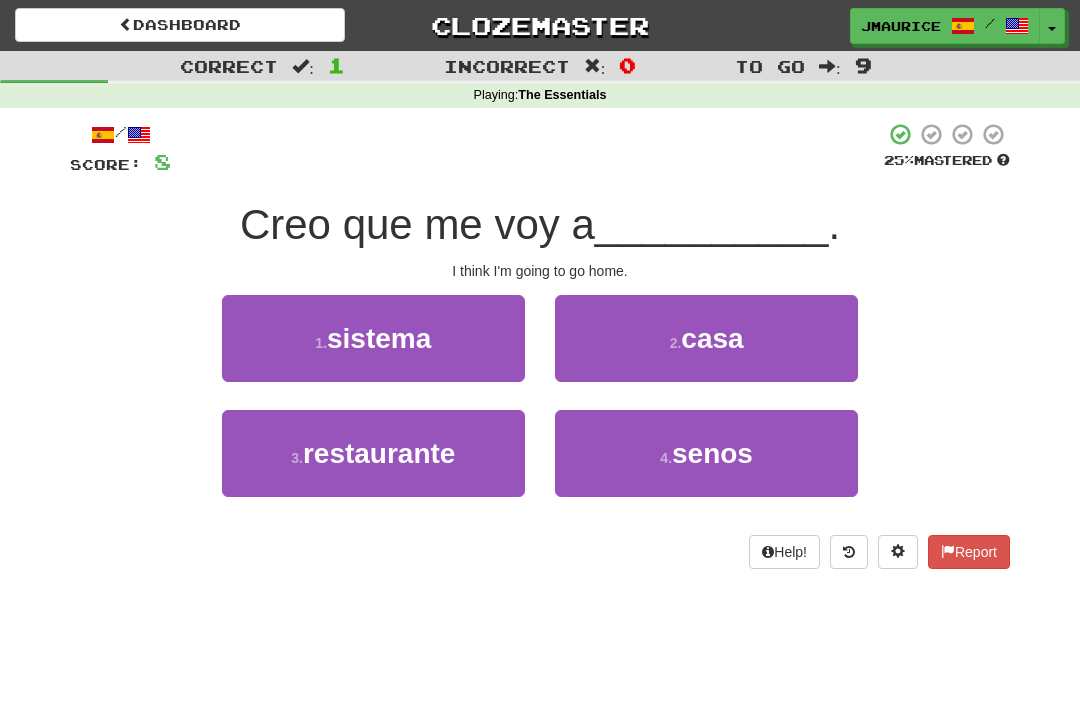 click on "2 .  casa" at bounding box center [706, 338] 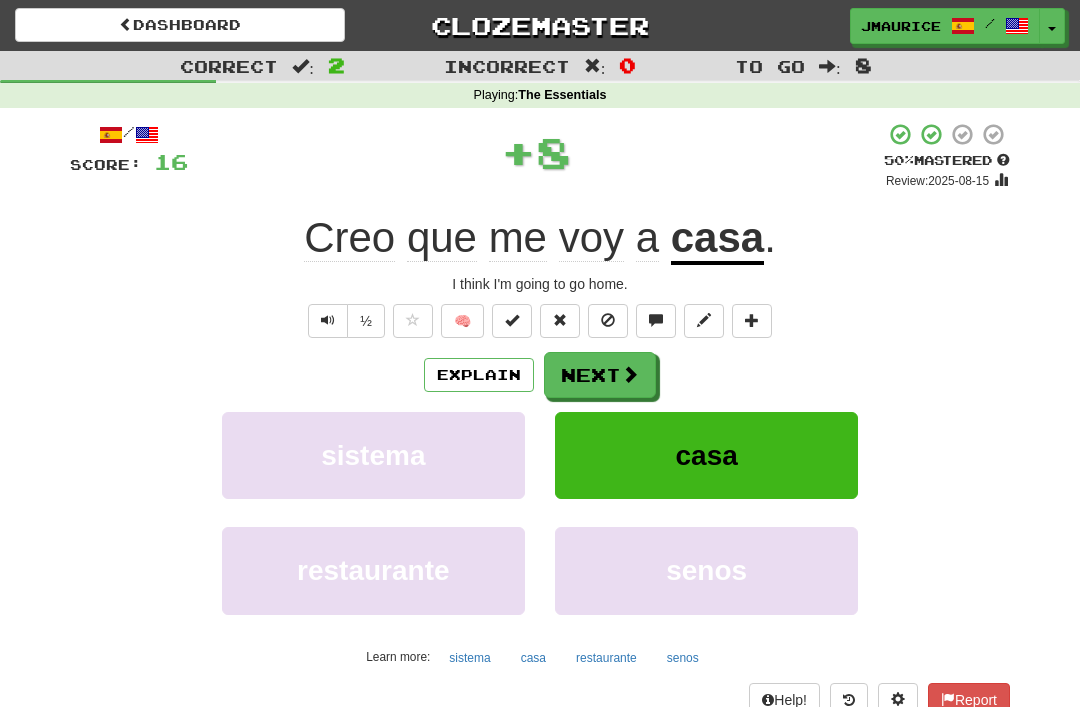 click on "Next" at bounding box center [600, 375] 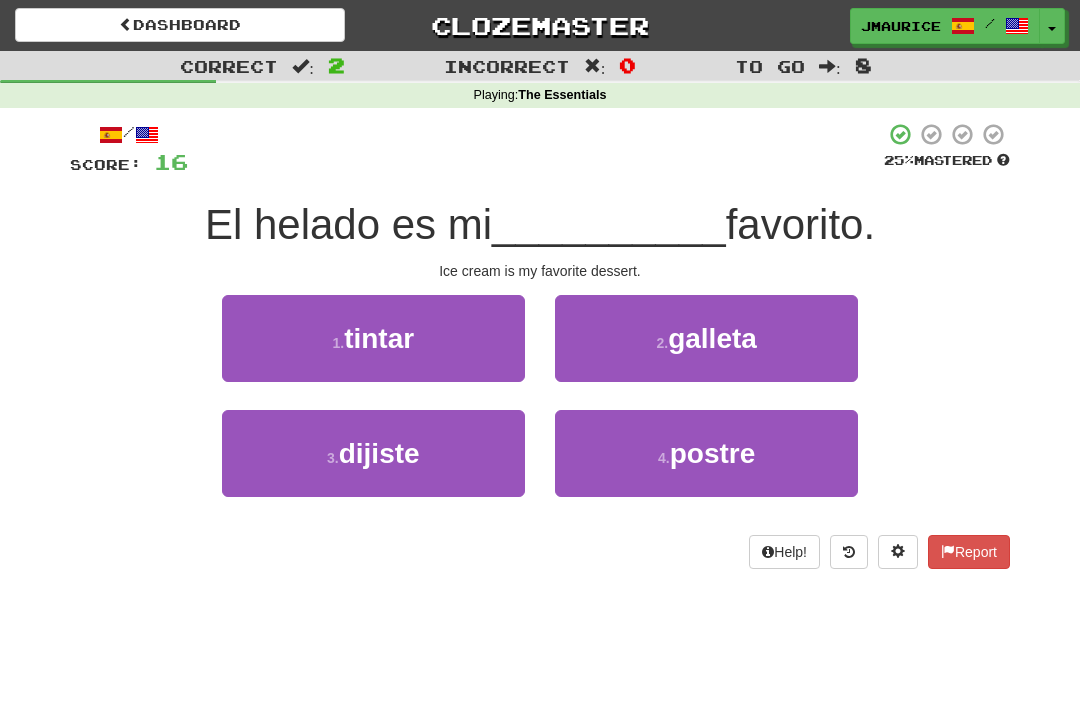 click on "2 .  galleta" at bounding box center (706, 338) 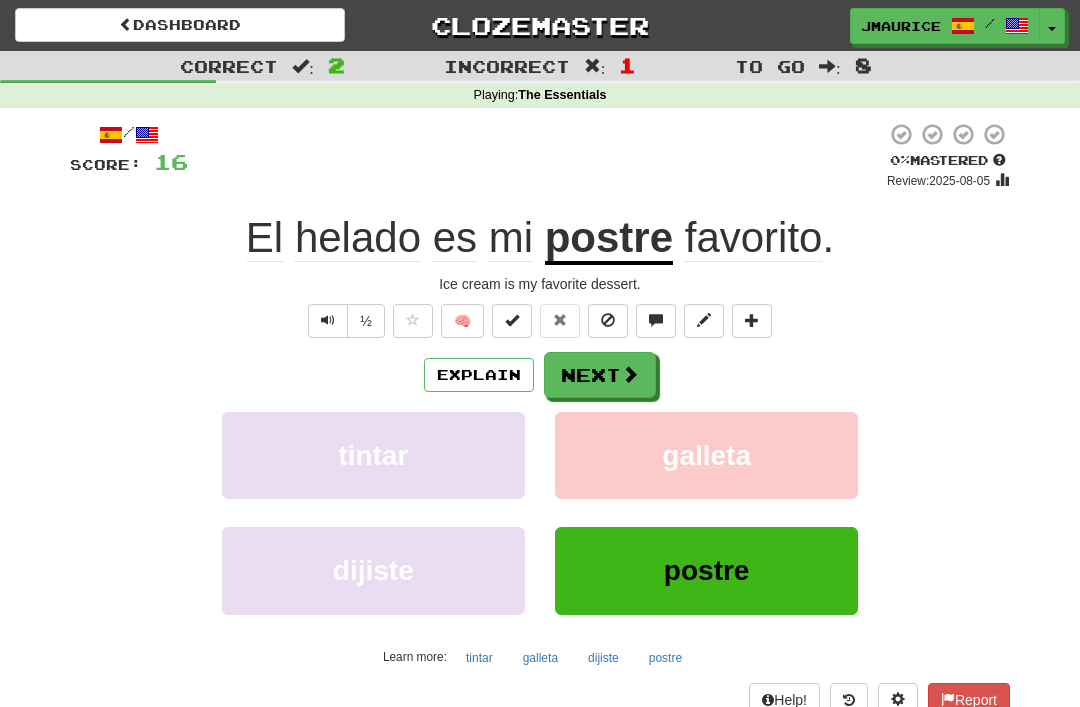 click on "Next" at bounding box center (600, 375) 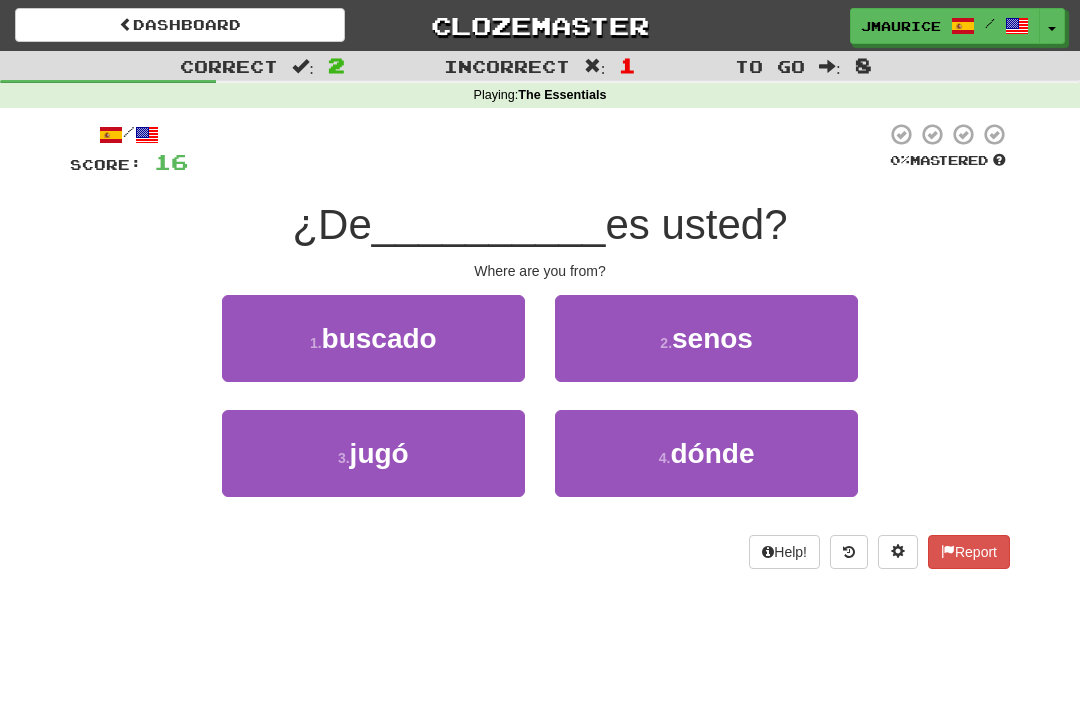 click on "4 .  dónde" at bounding box center [706, 453] 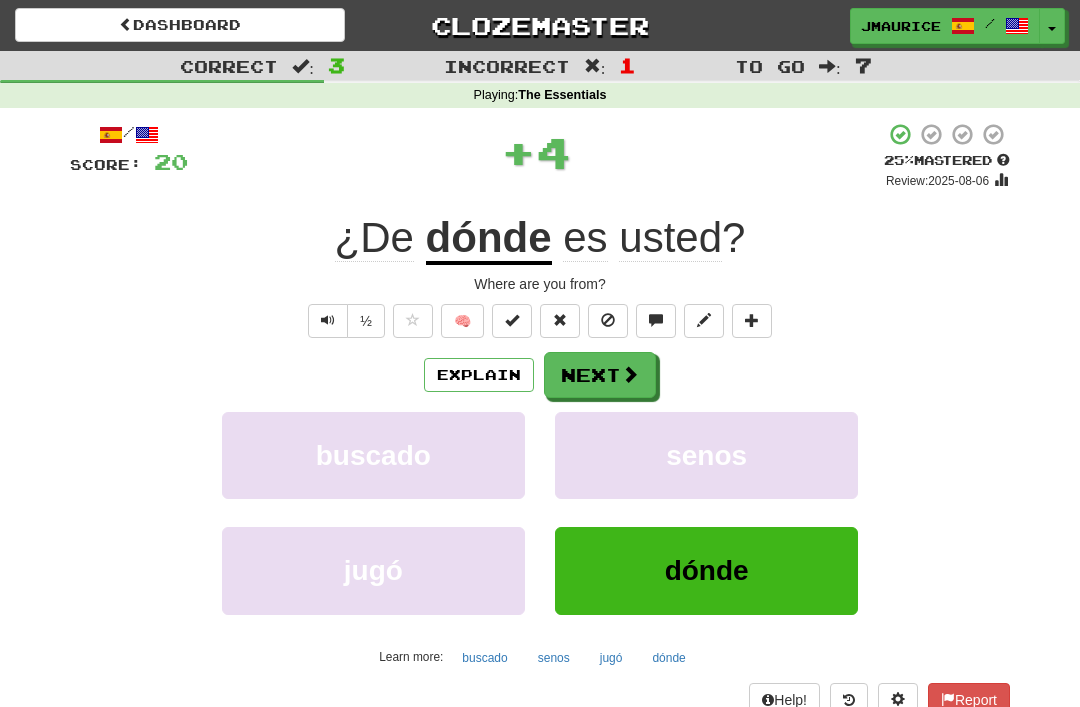 click on "Next" at bounding box center [600, 375] 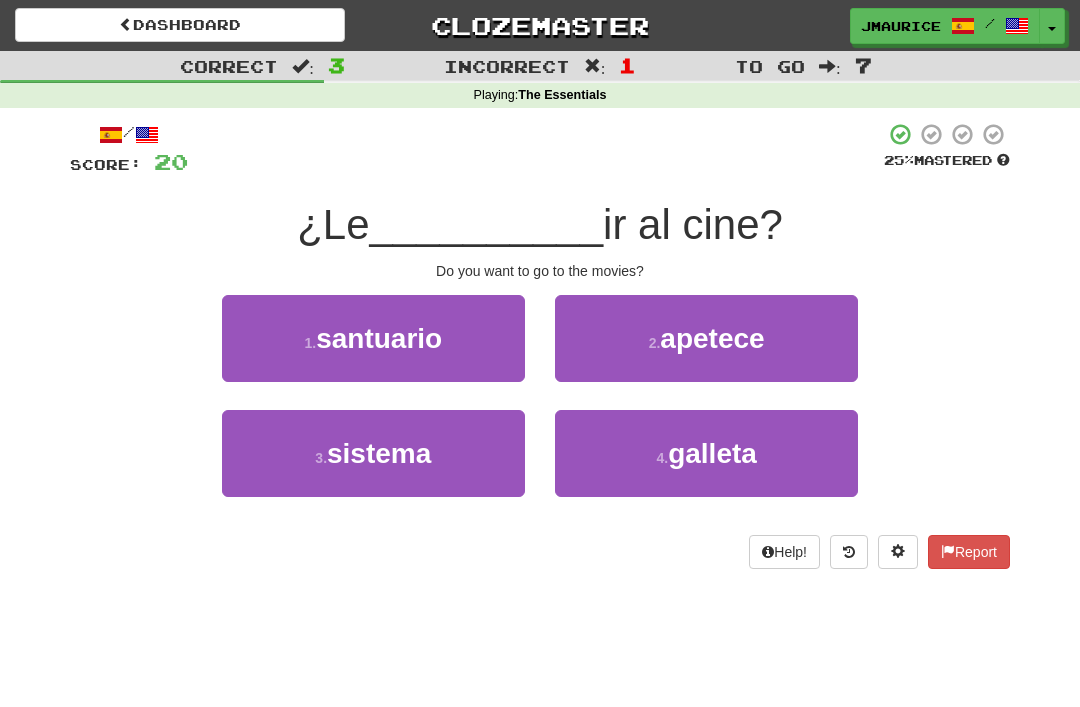 click on "2 .  apetece" at bounding box center (706, 338) 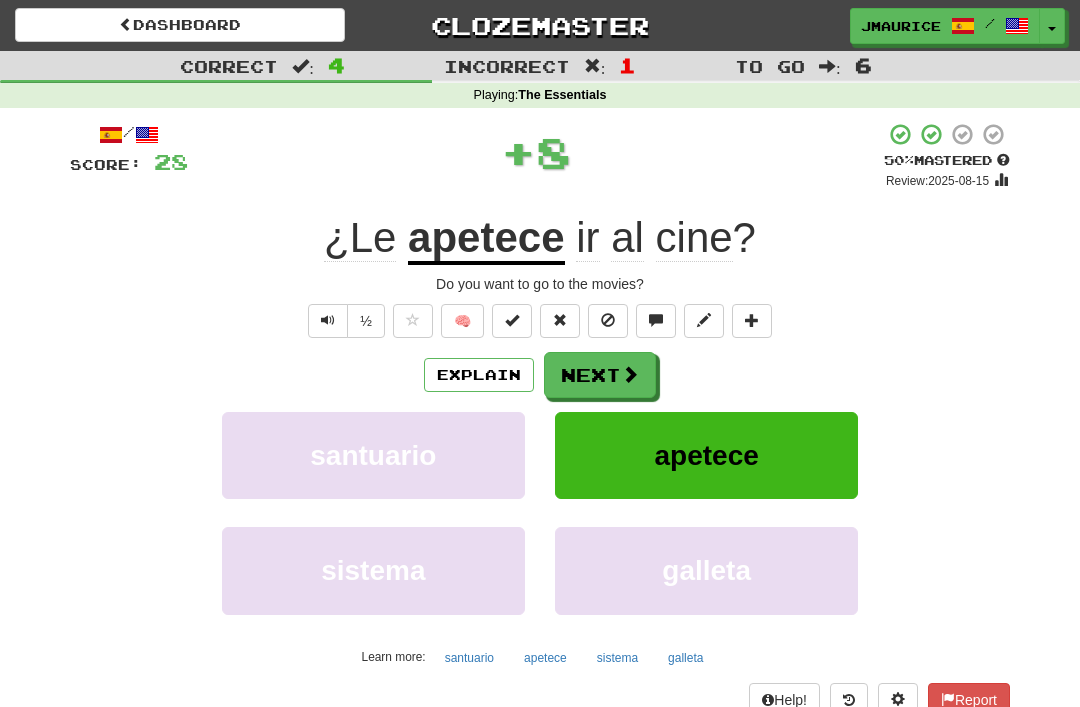click on "Next" at bounding box center (600, 375) 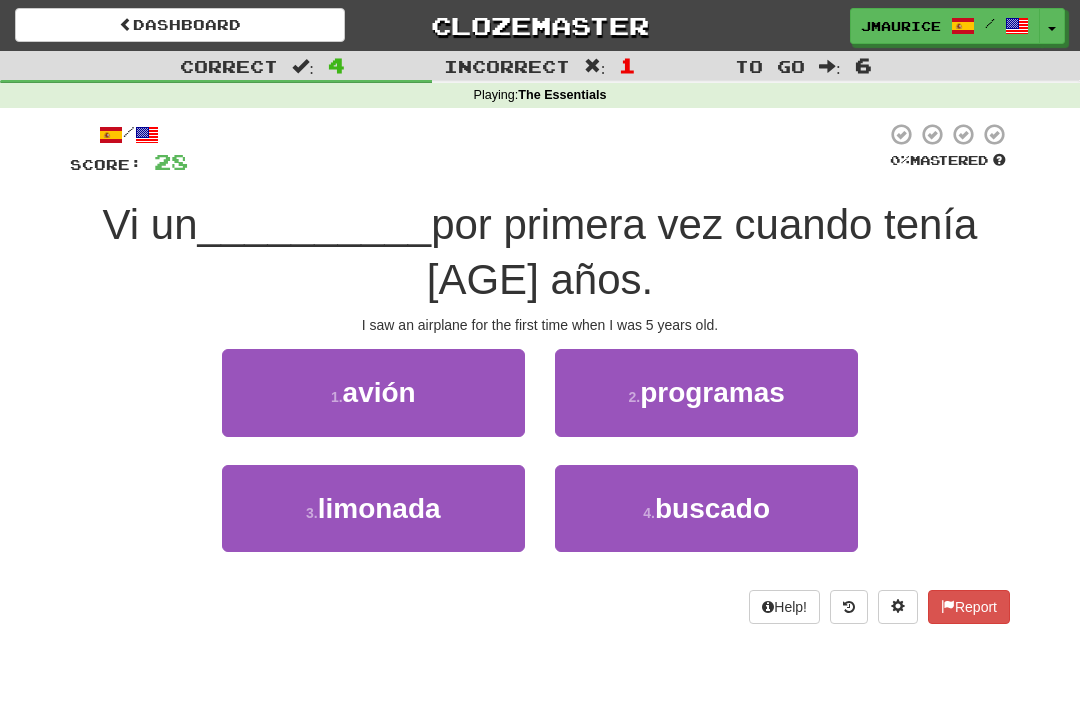 click on "1 .  avión" at bounding box center [373, 392] 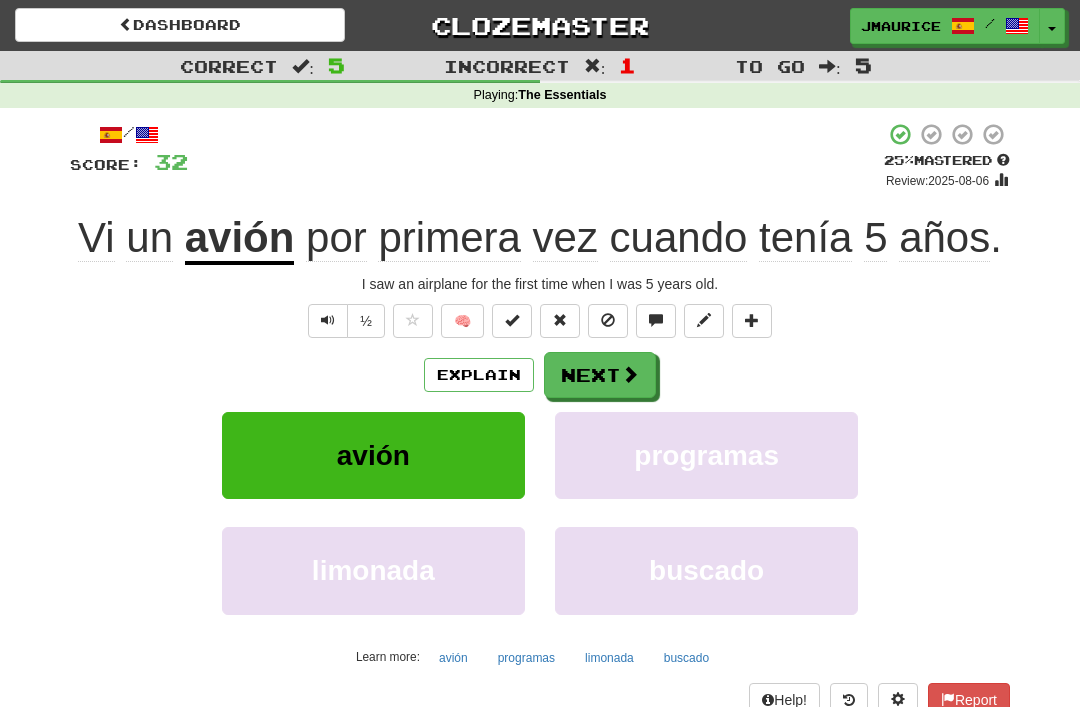 click on "Next" at bounding box center [600, 375] 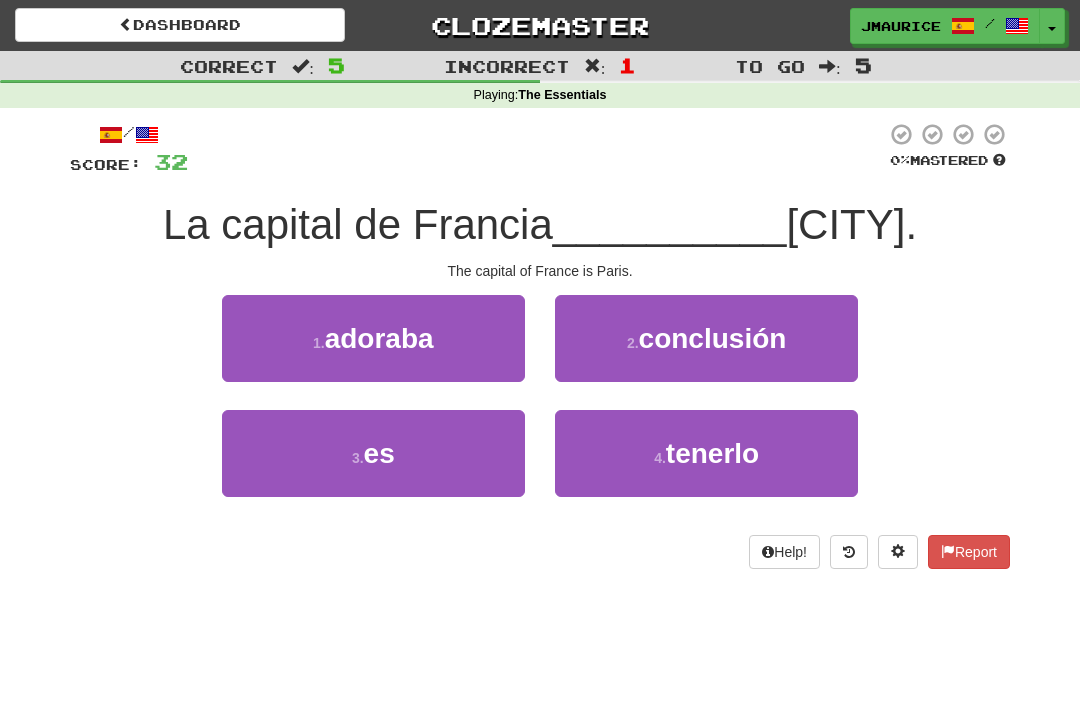 click on "es" at bounding box center (379, 453) 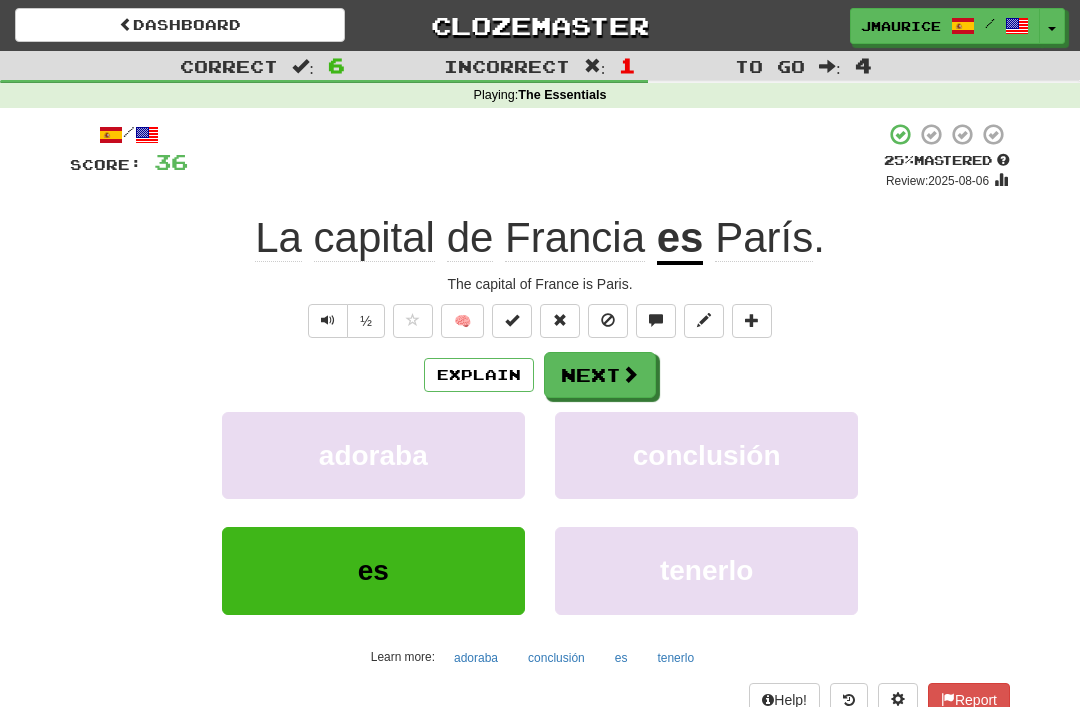 click on "Next" at bounding box center (600, 375) 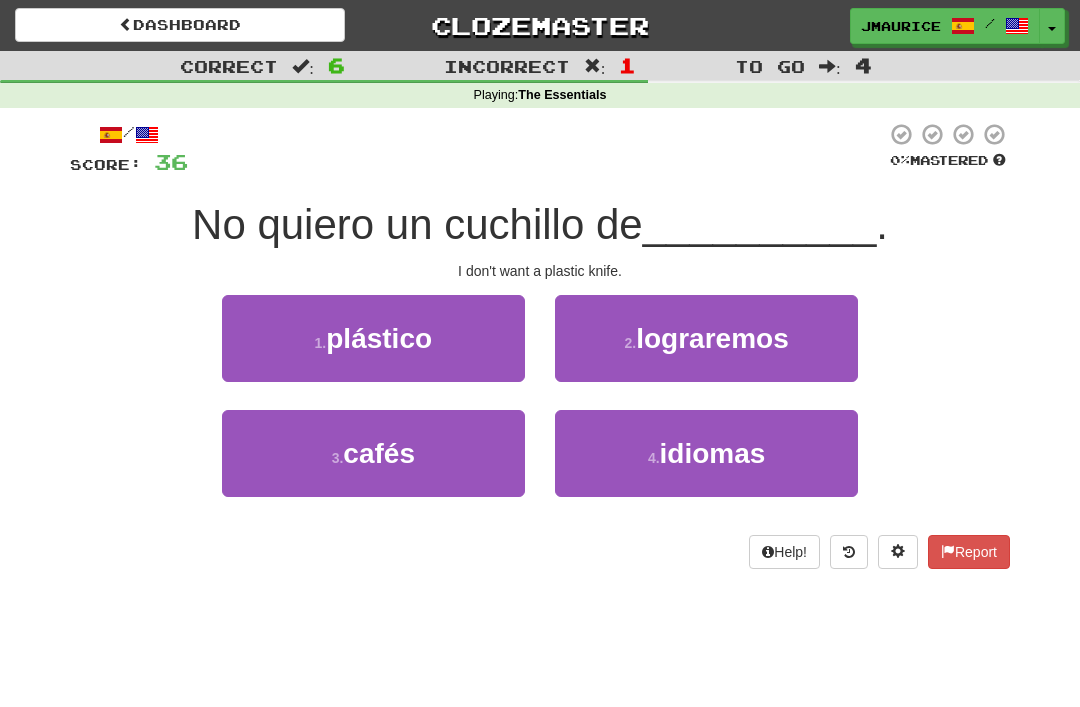 click on "plástico" at bounding box center (379, 338) 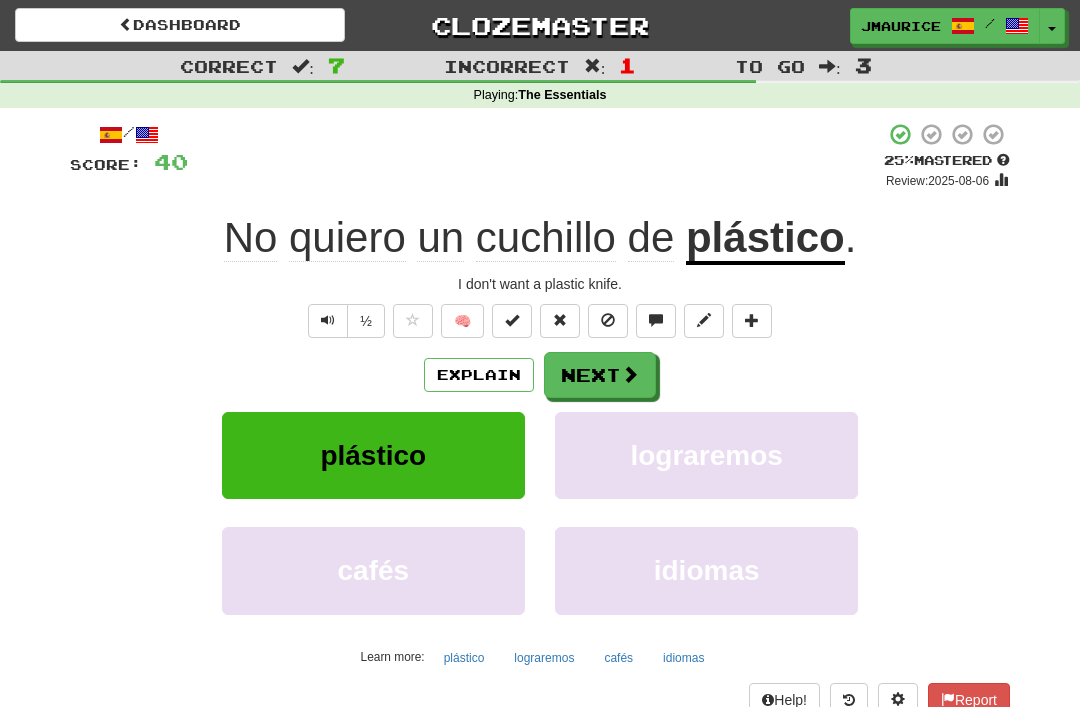 click on "Next" at bounding box center (600, 375) 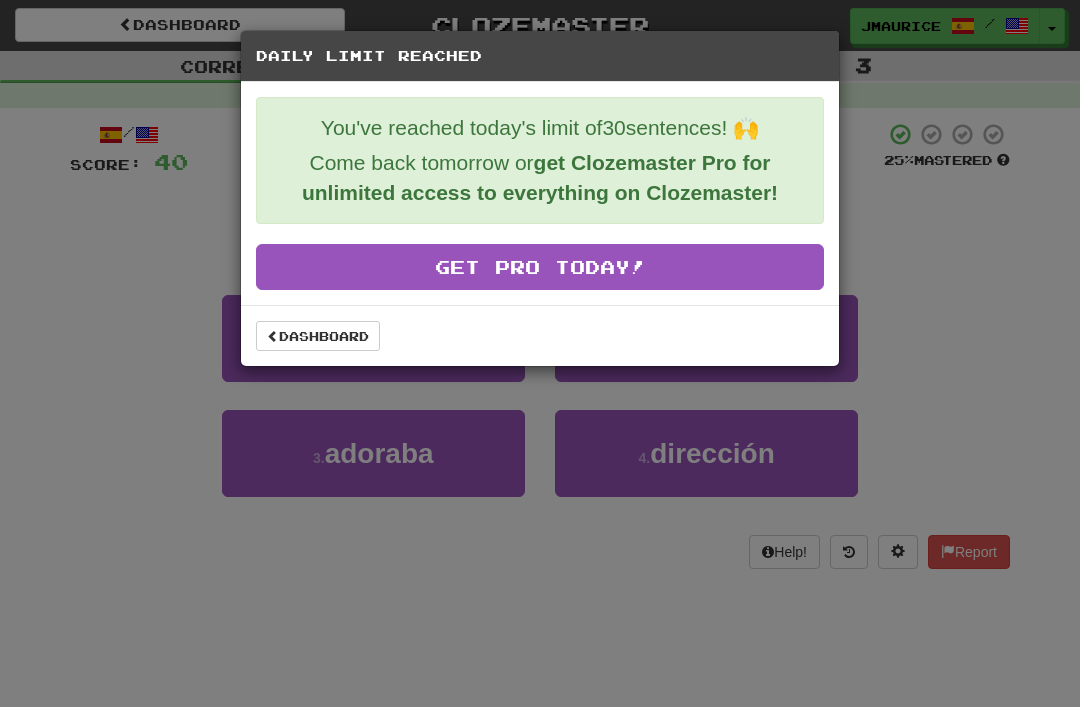click on "Dashboard" at bounding box center [318, 336] 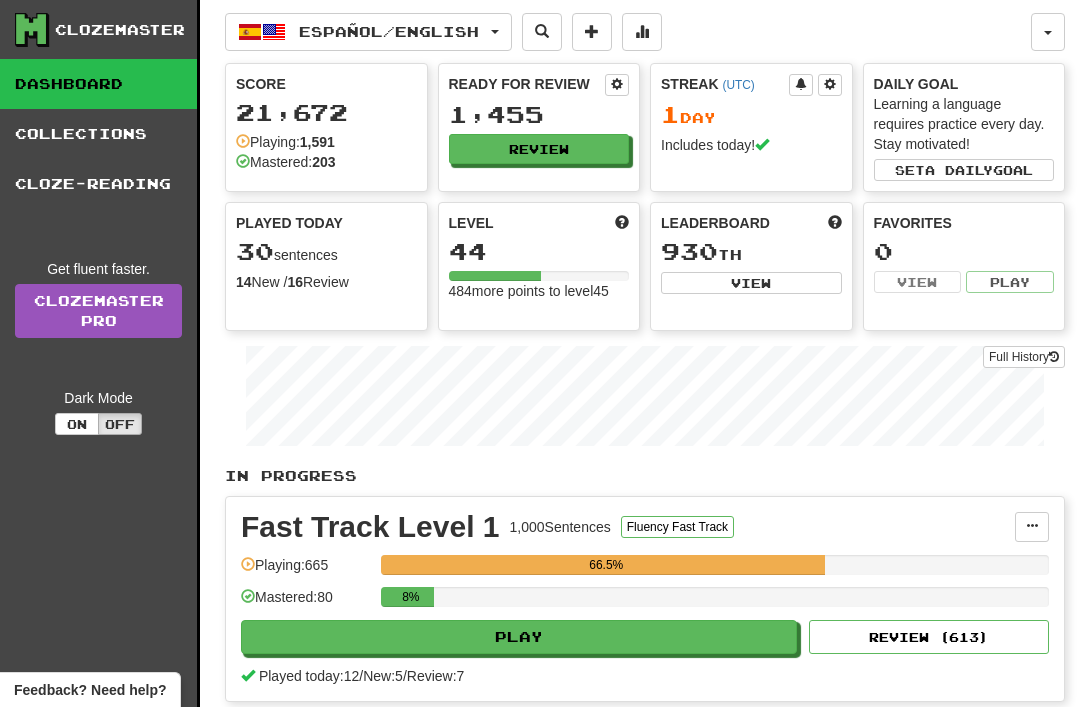 scroll, scrollTop: 0, scrollLeft: 0, axis: both 